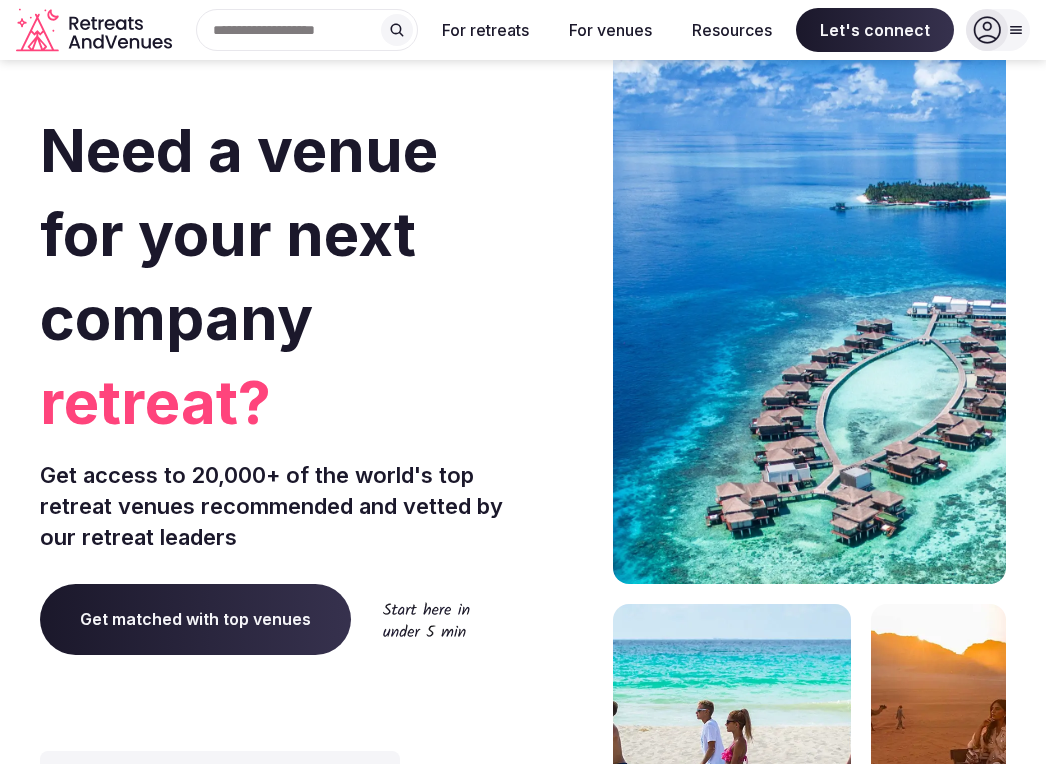 scroll, scrollTop: 0, scrollLeft: 0, axis: both 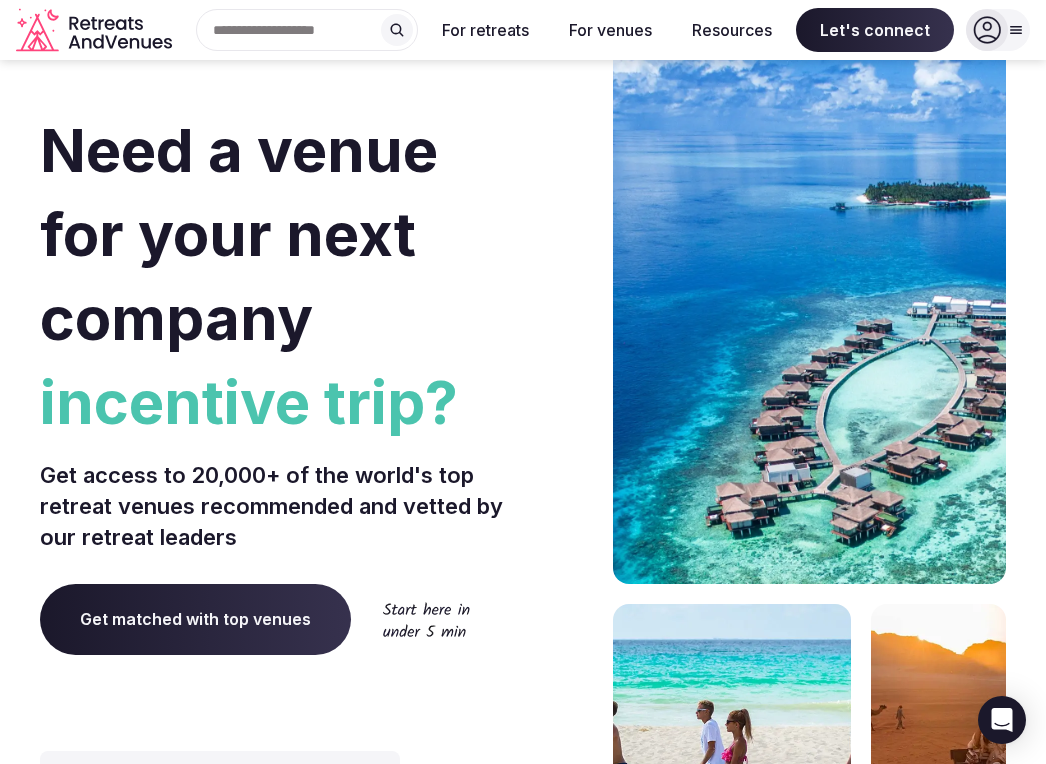 click 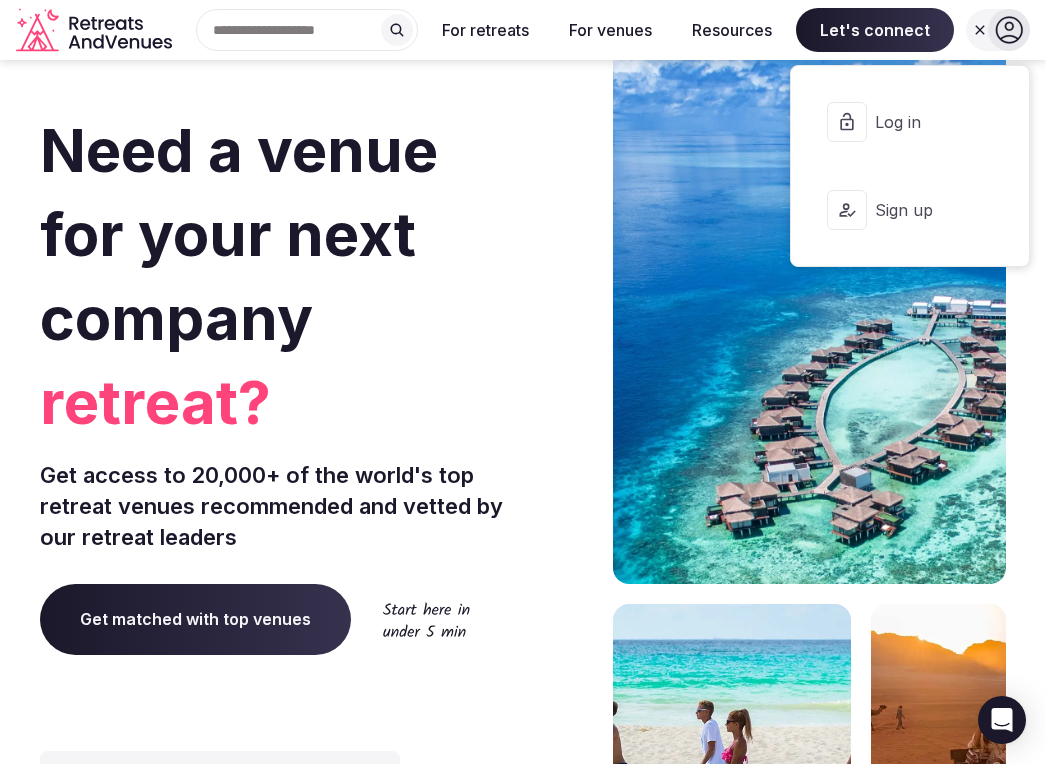 click on "Log in" at bounding box center [923, 122] 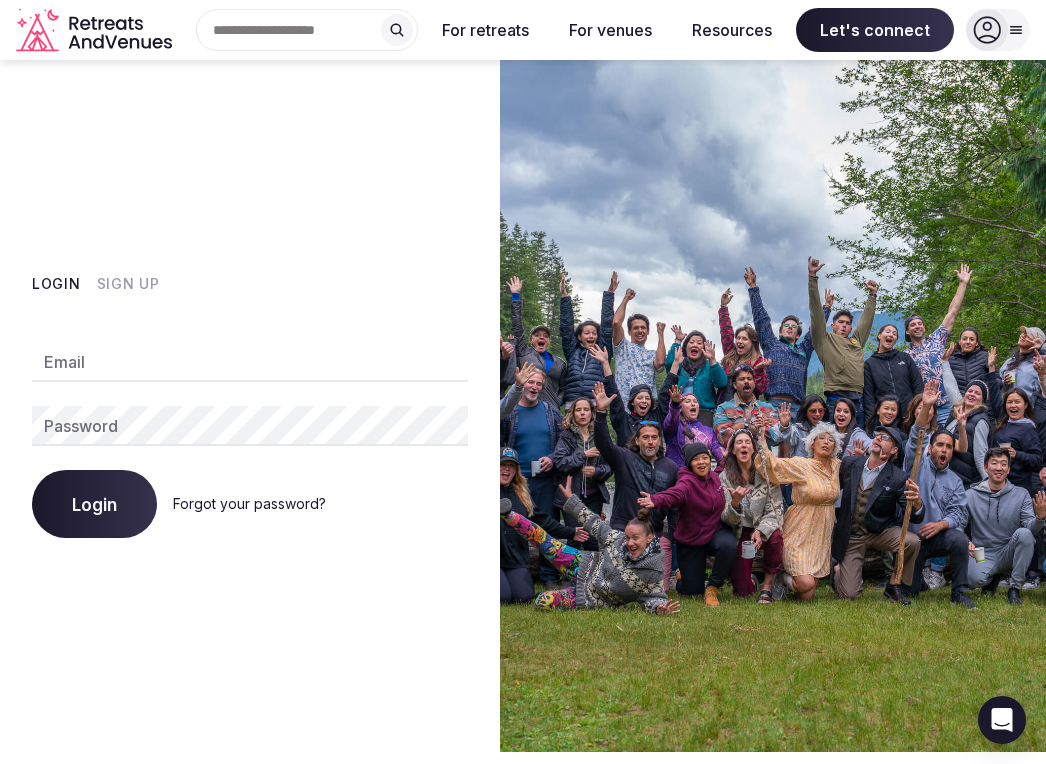 click on "Email" at bounding box center [250, 362] 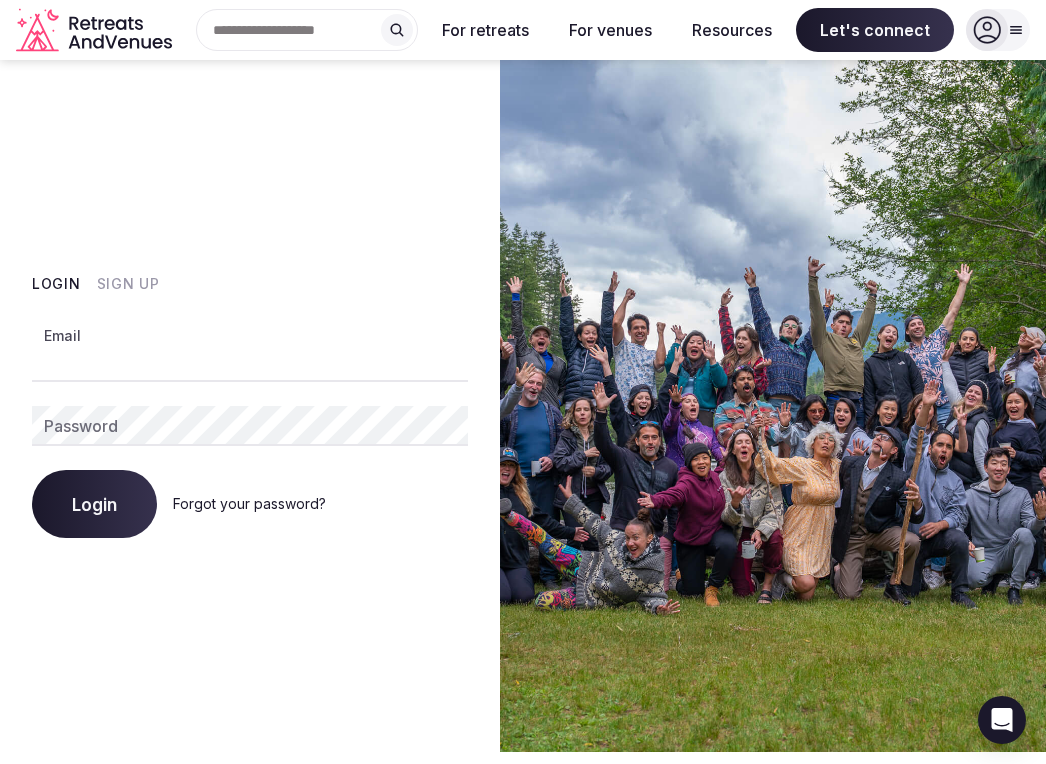 paste on "**********" 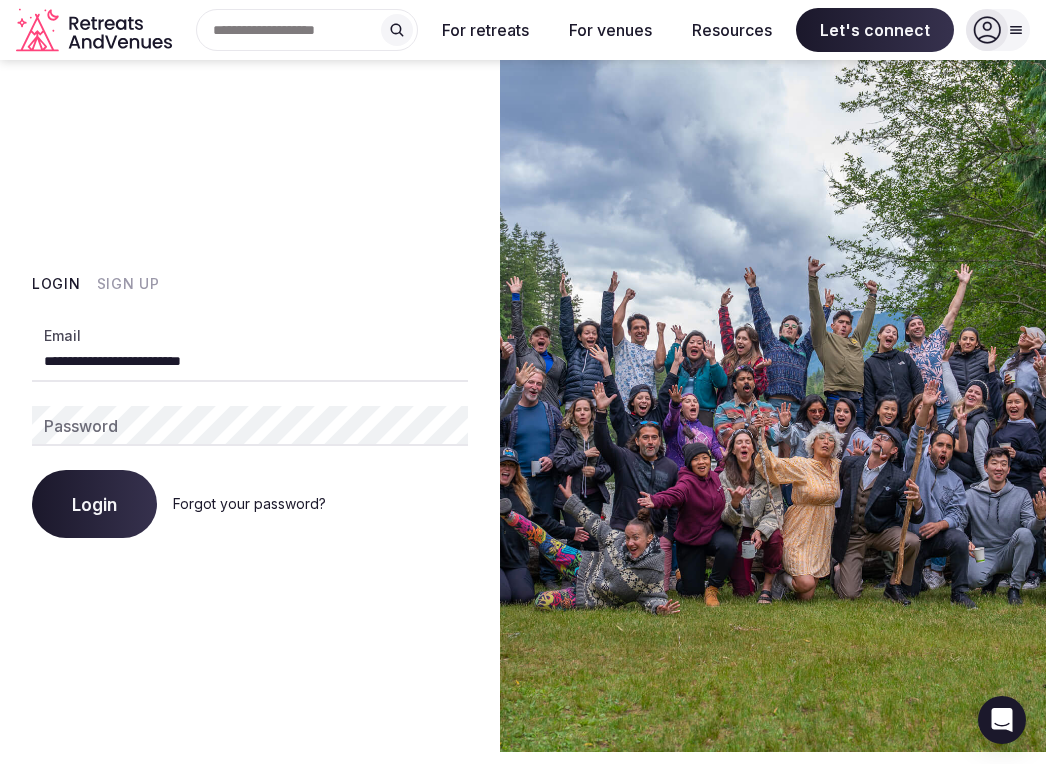 type on "**********" 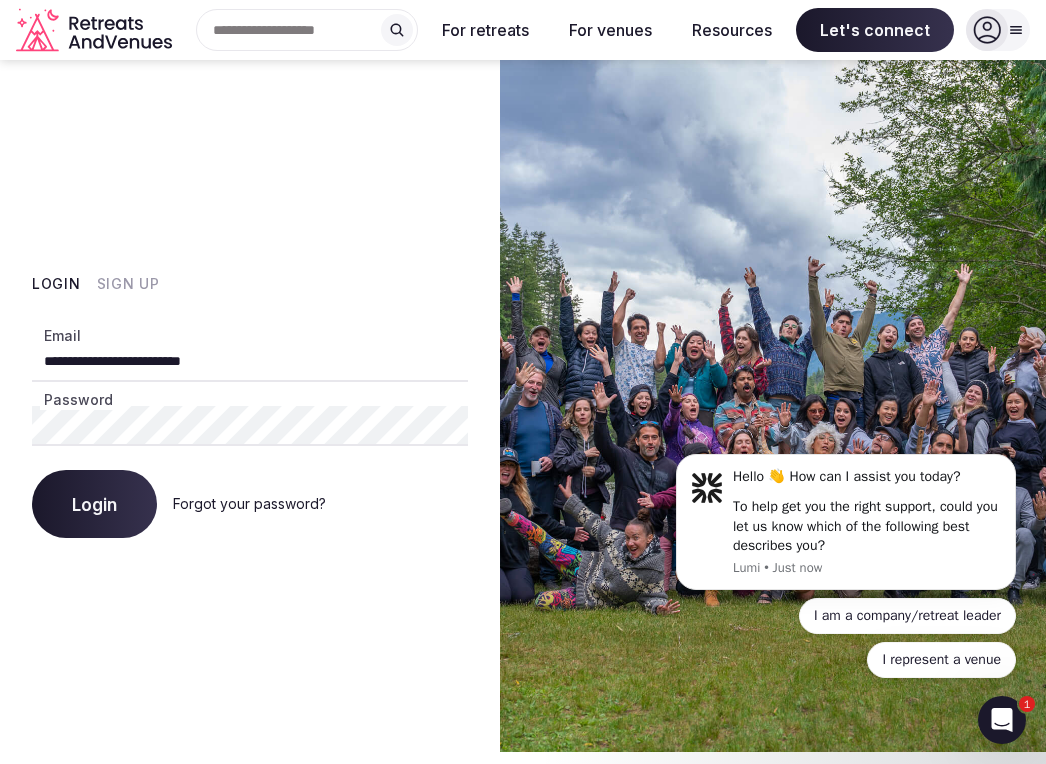 scroll, scrollTop: 0, scrollLeft: 0, axis: both 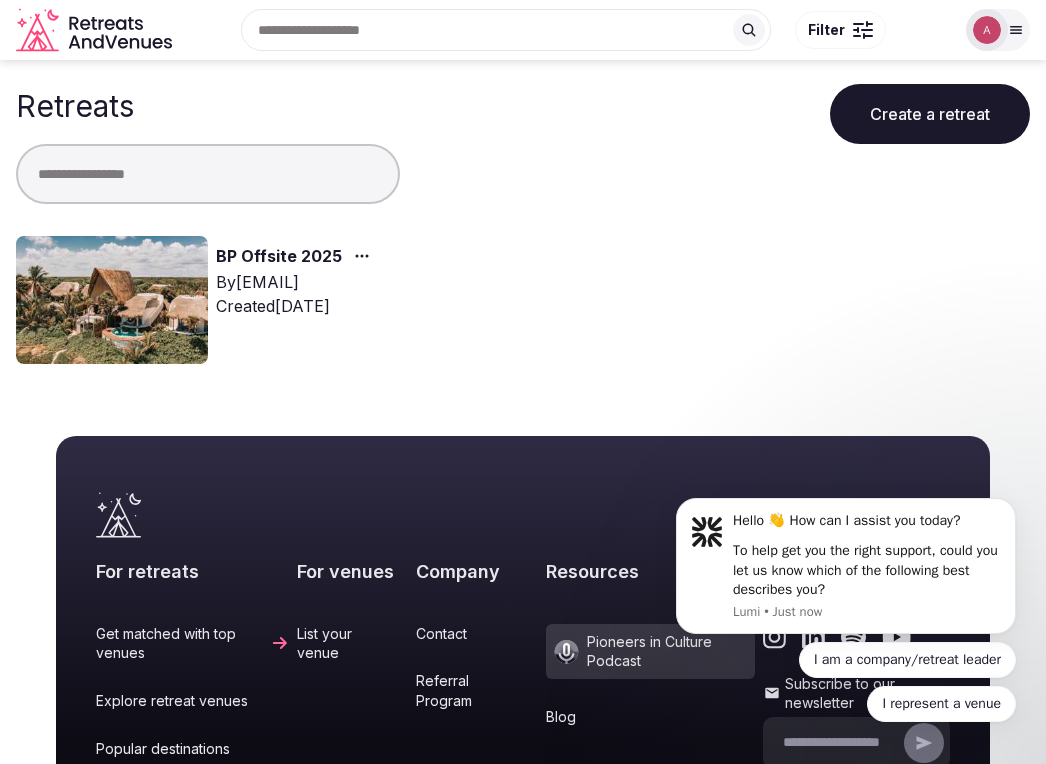 click at bounding box center [506, 30] 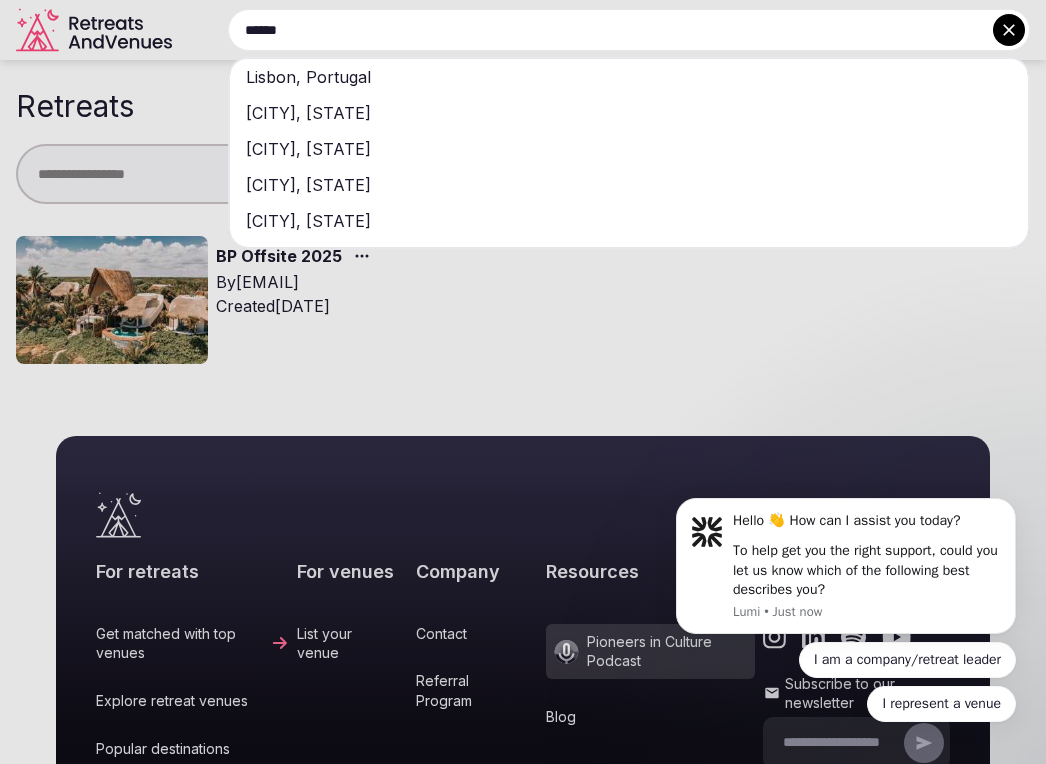 type on "******" 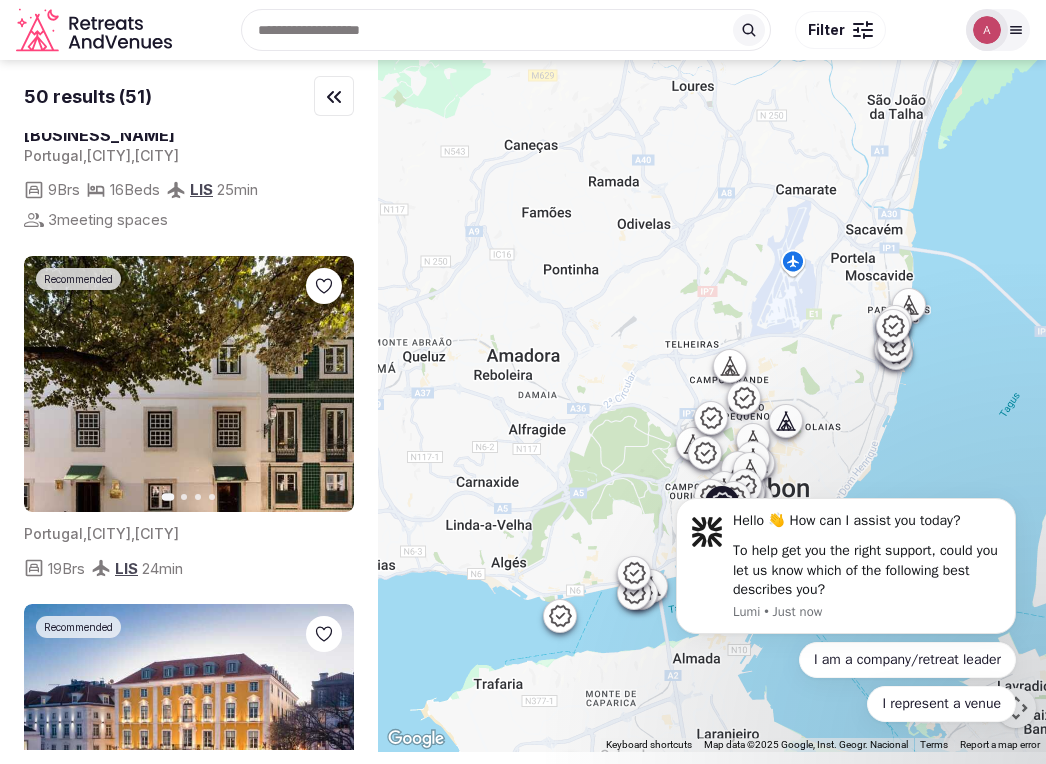 scroll, scrollTop: 289, scrollLeft: 0, axis: vertical 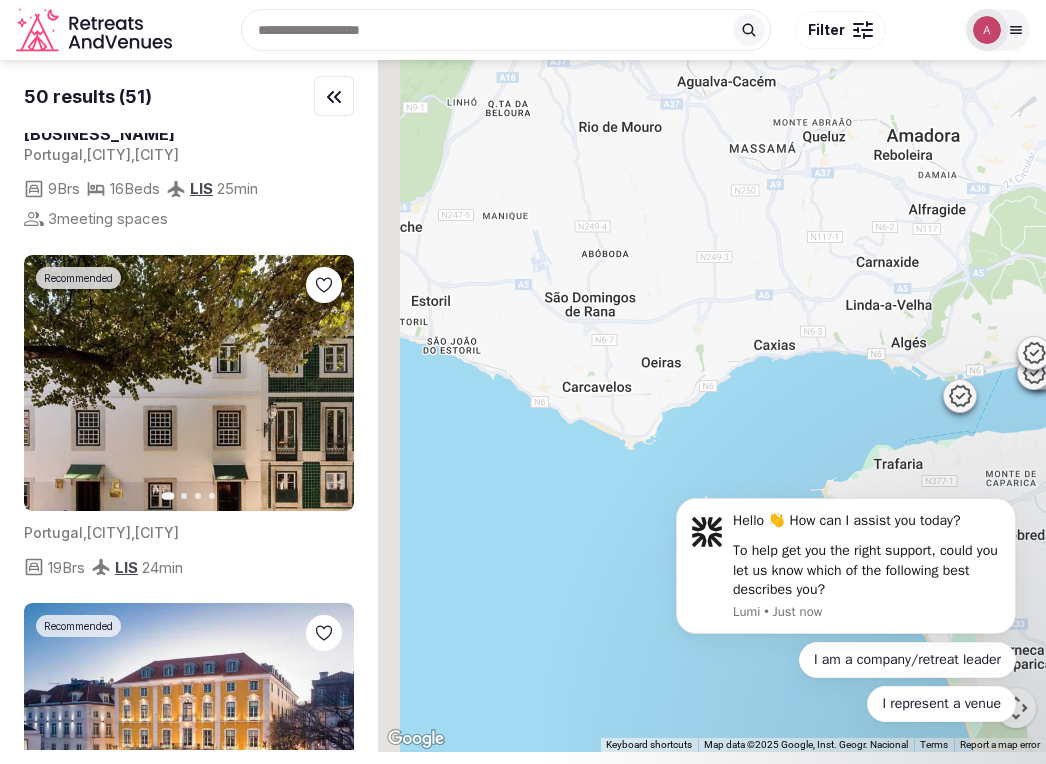 drag, startPoint x: 529, startPoint y: 446, endPoint x: 933, endPoint y: 223, distance: 461.45966 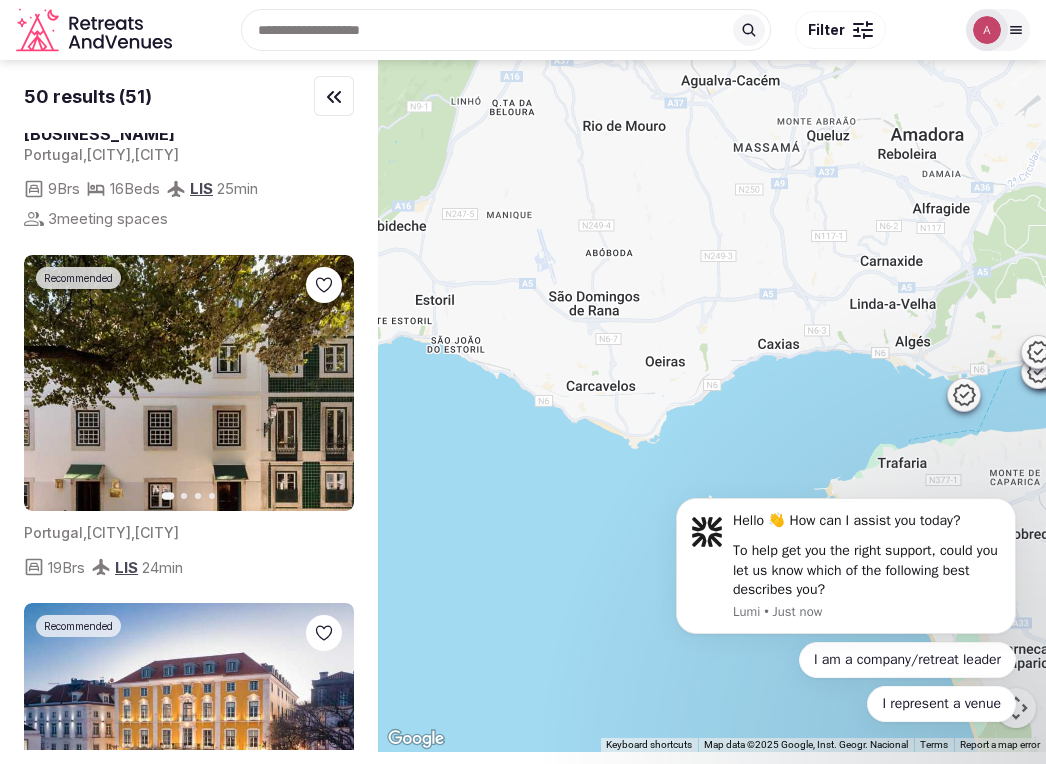 scroll, scrollTop: 0, scrollLeft: 0, axis: both 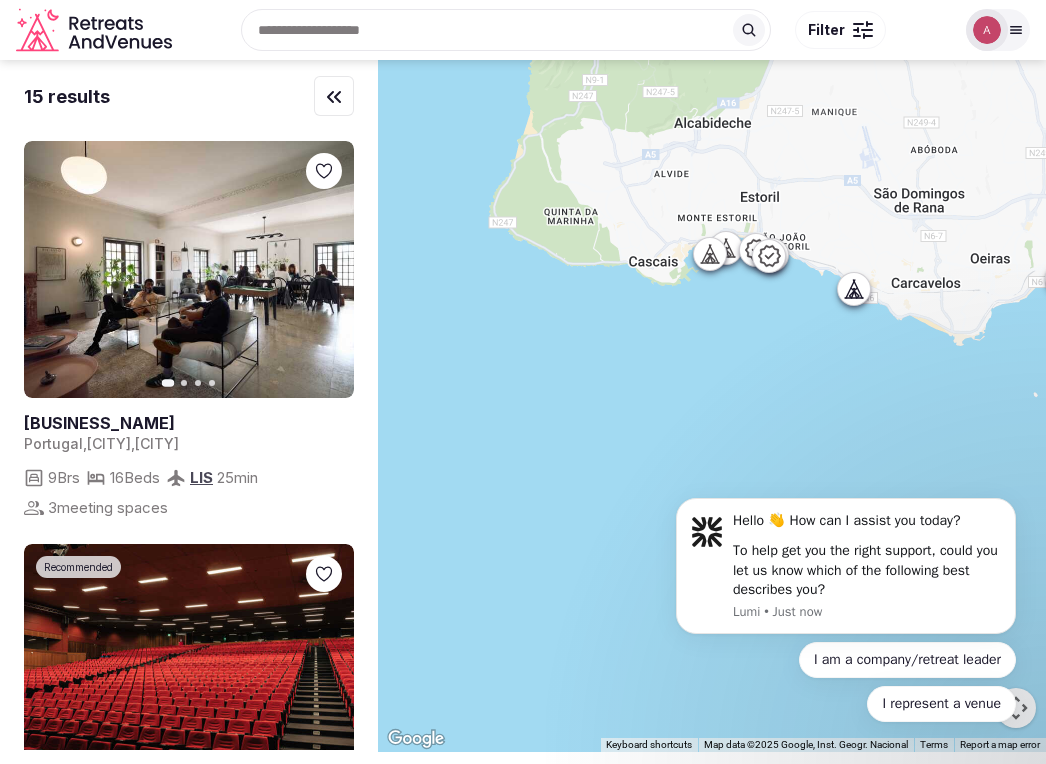 drag, startPoint x: 658, startPoint y: 323, endPoint x: 972, endPoint y: 220, distance: 330.4618 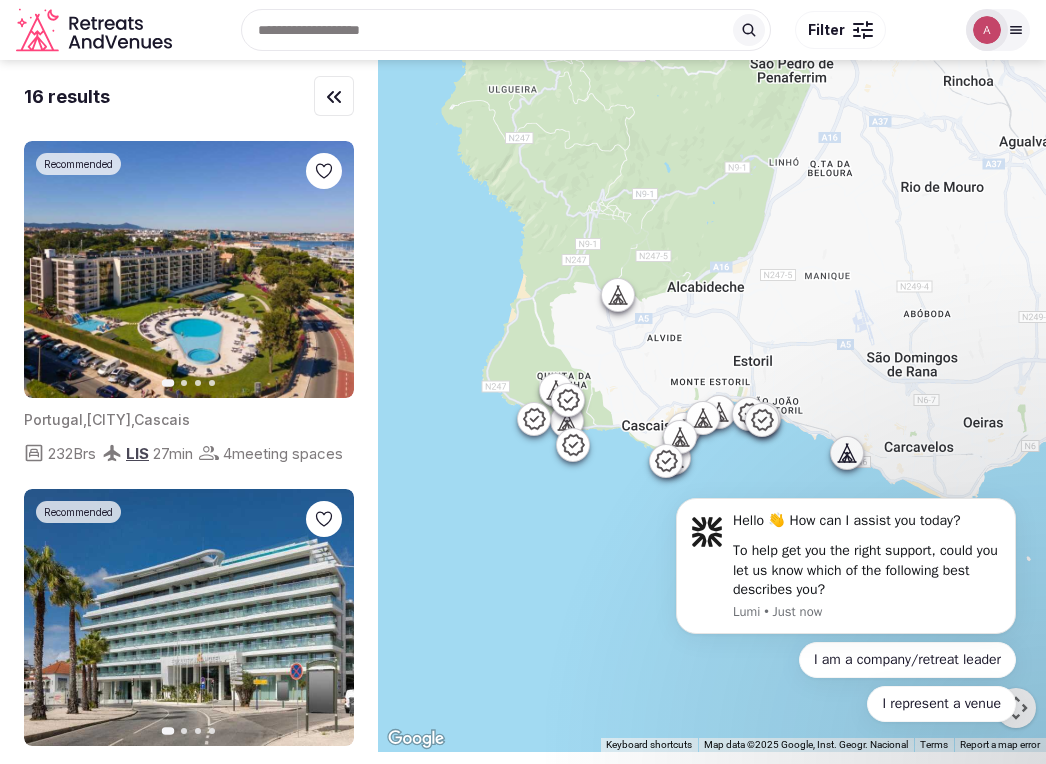 drag, startPoint x: 1500, startPoint y: 608, endPoint x: 833, endPoint y: 438, distance: 688.3233 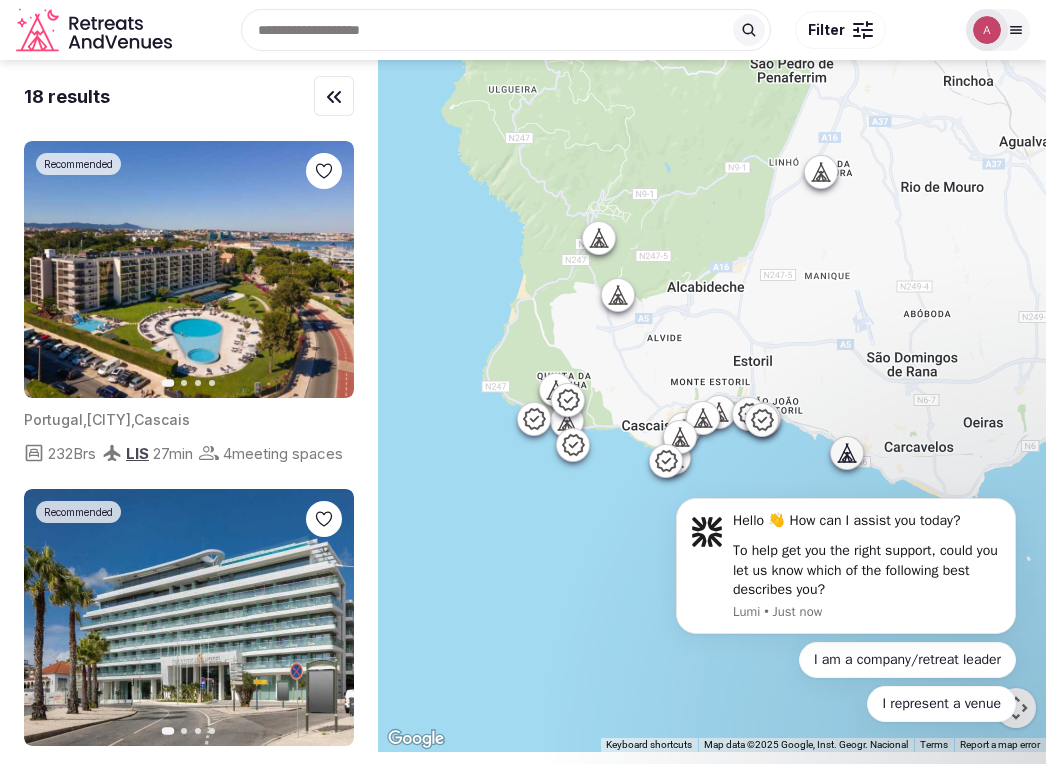 click on "Hello 👋 How can I assist you today?   To help get you the right support, could you let us know which of the following best describes you? Lumi • Just now I am a company/retreat leader I represent a venue" at bounding box center (846, 571) 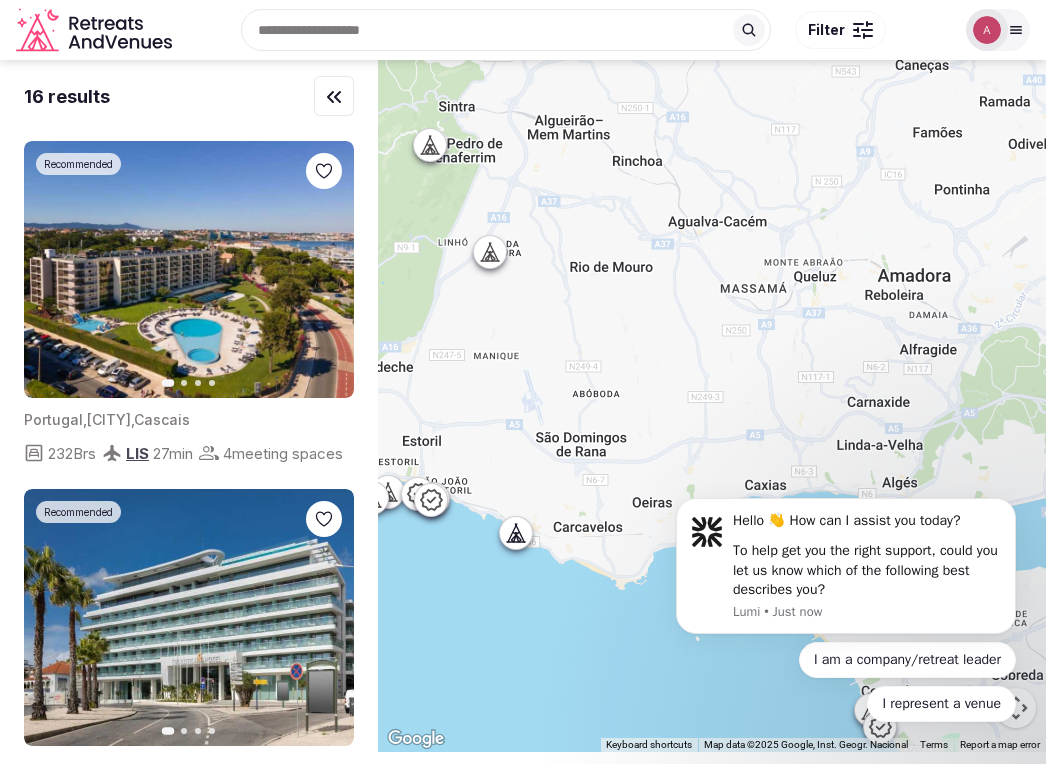 click at bounding box center (712, 406) 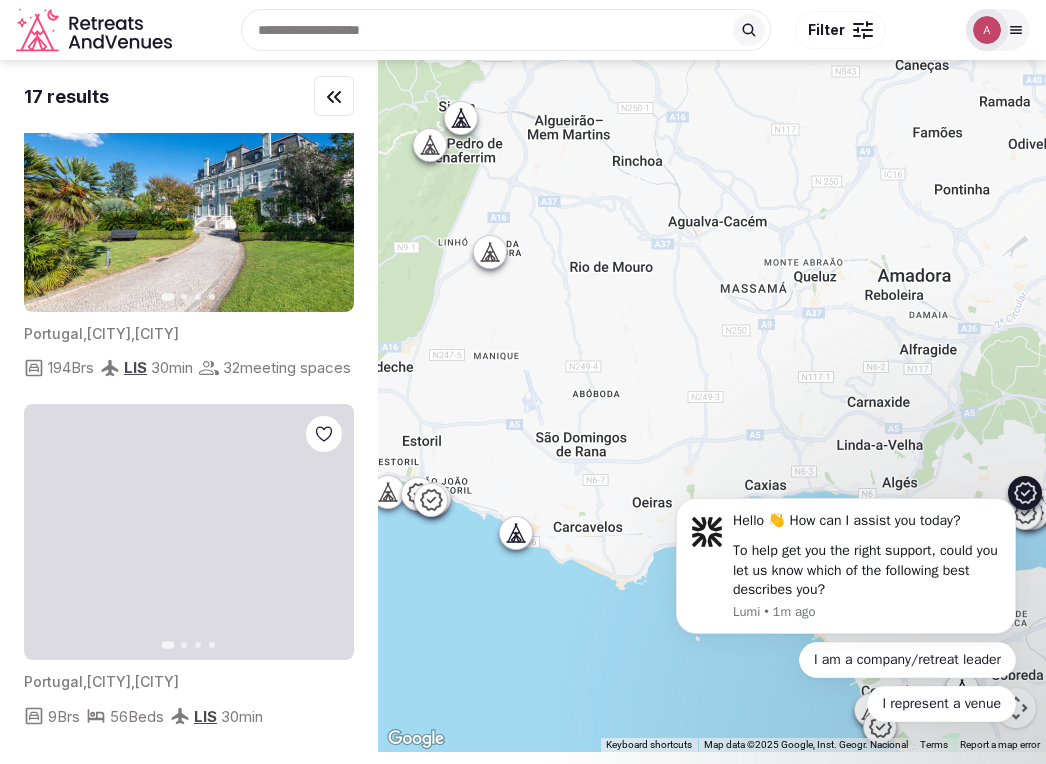 scroll, scrollTop: 2957, scrollLeft: 0, axis: vertical 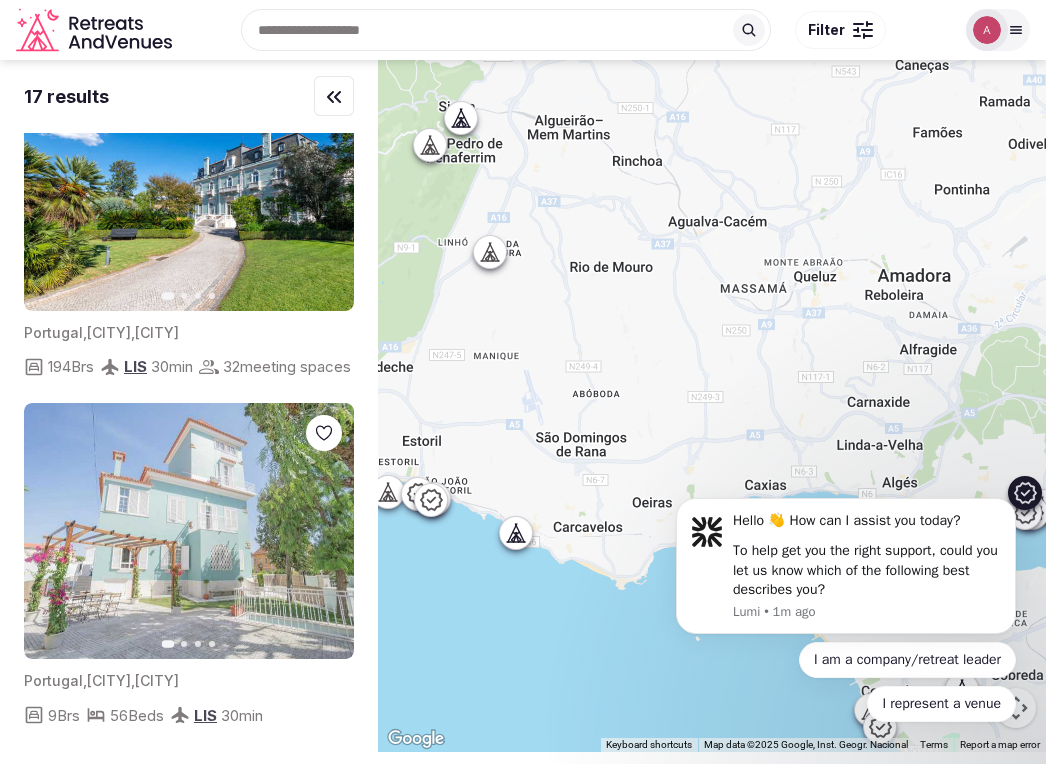 click at bounding box center [189, 183] 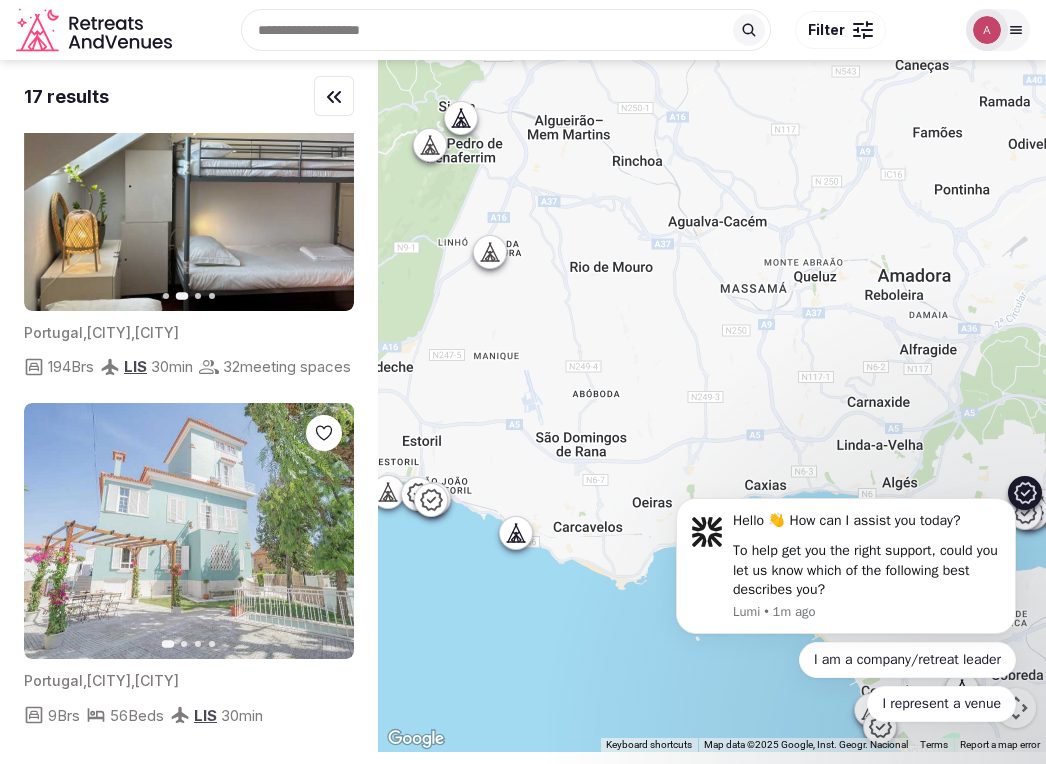 click 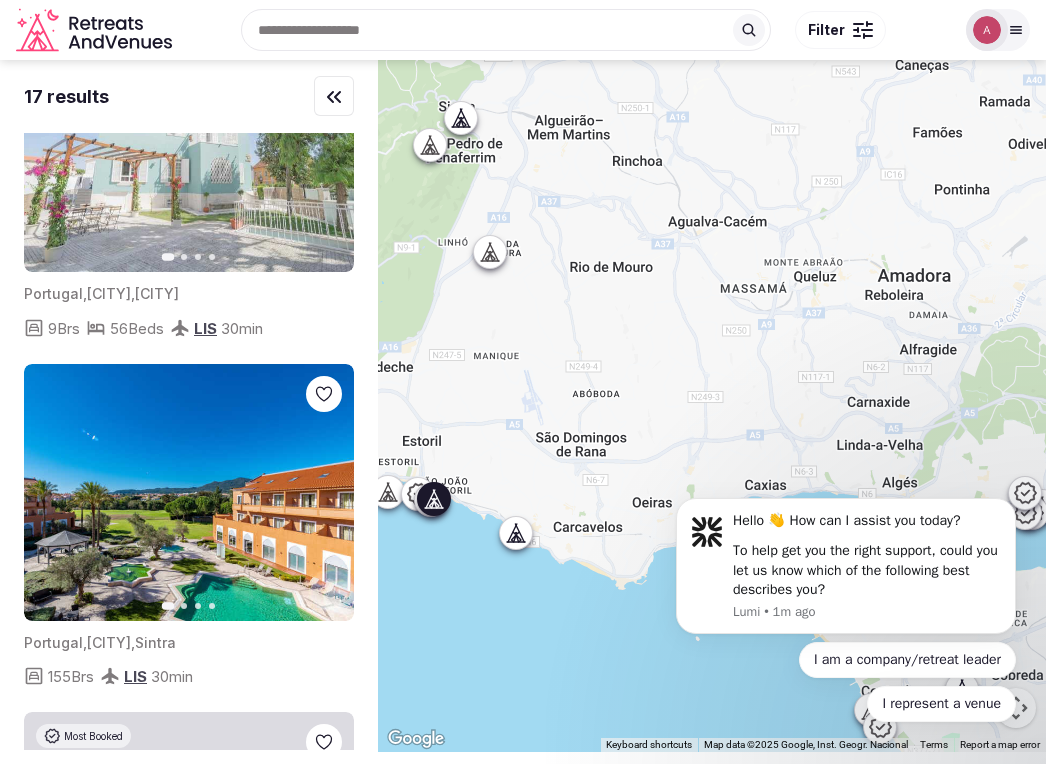 scroll, scrollTop: 3374, scrollLeft: 0, axis: vertical 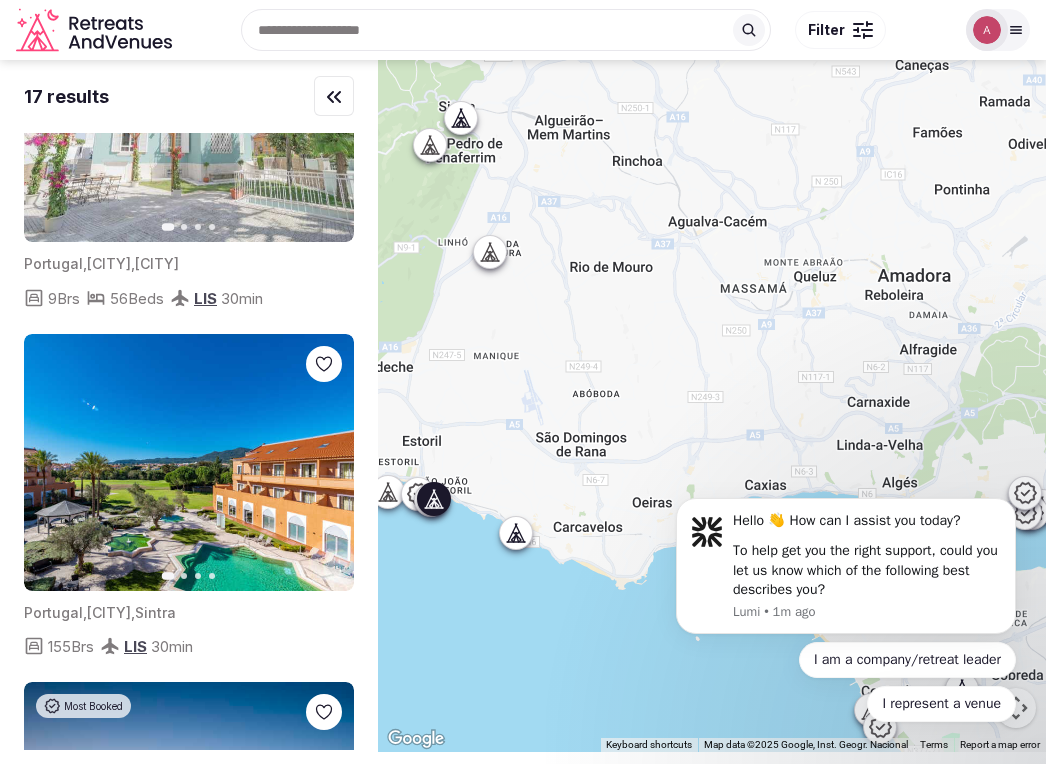 click on "Next slide" at bounding box center (326, 114) 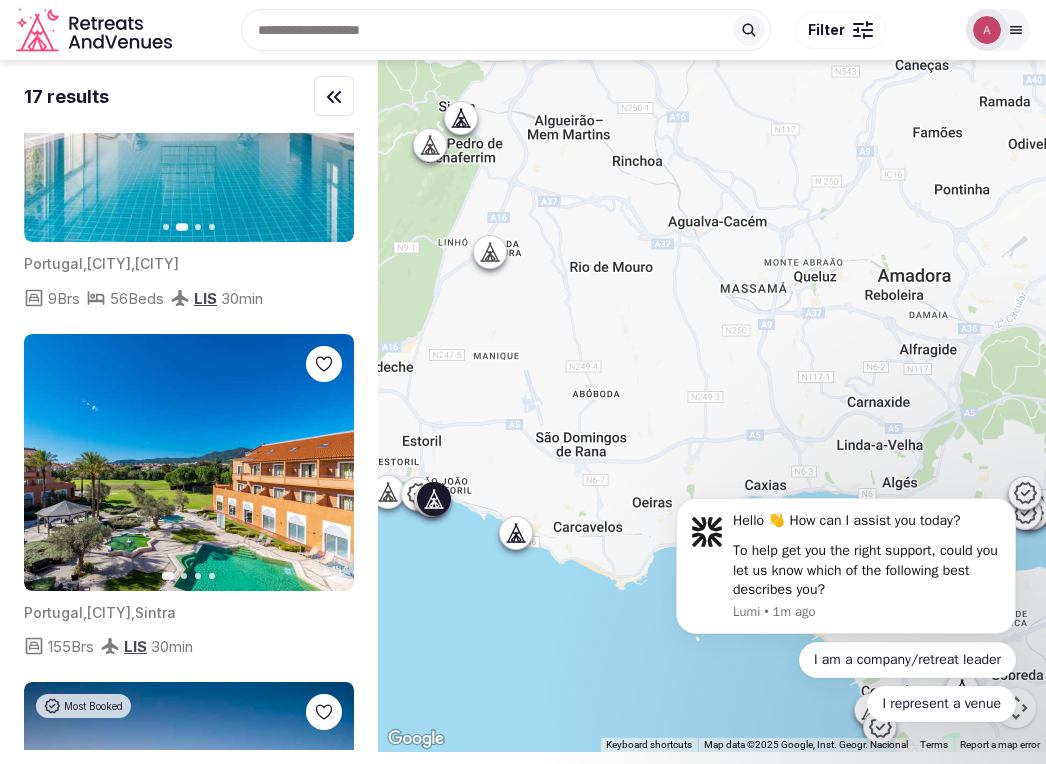 click on "Next slide" at bounding box center (326, 114) 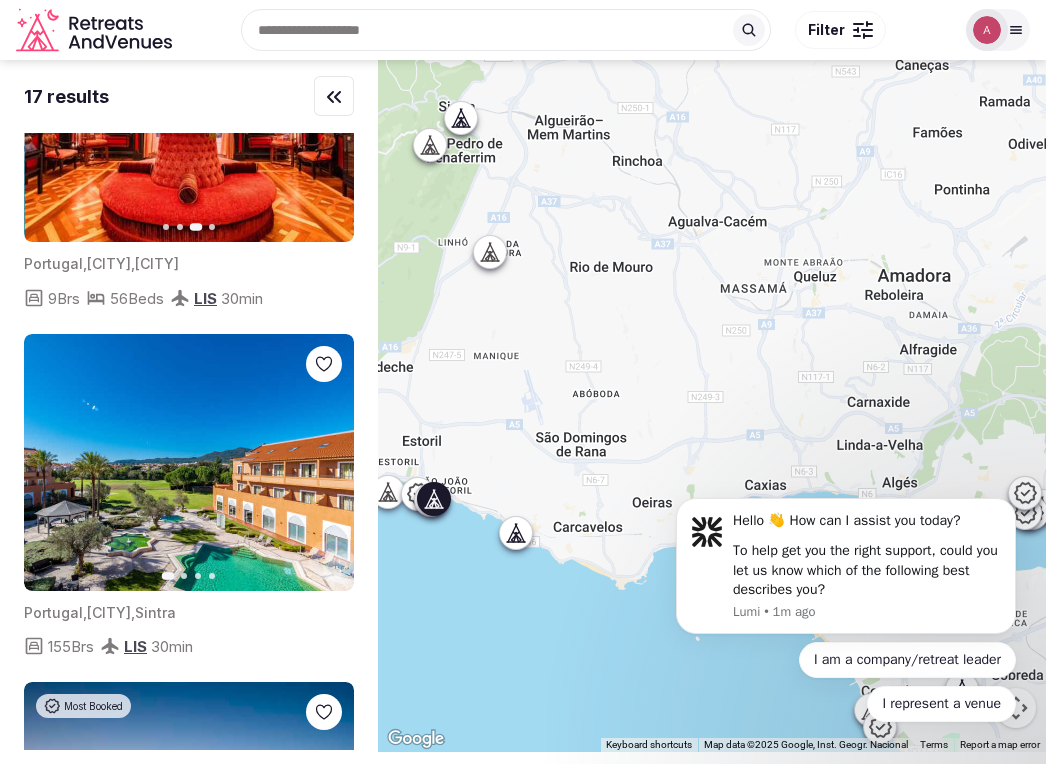 click on "Next slide" at bounding box center [326, 114] 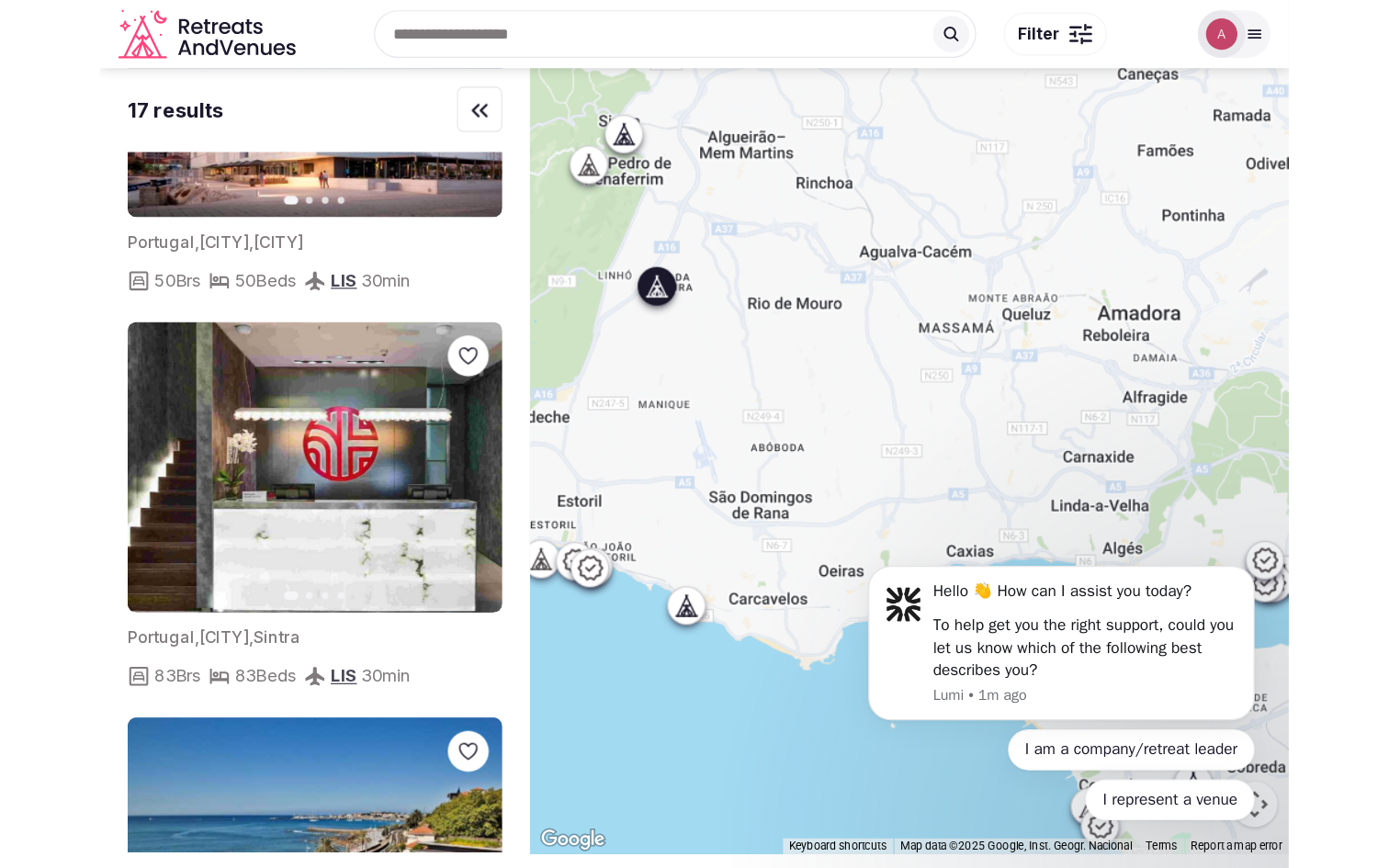 scroll, scrollTop: 3789, scrollLeft: 0, axis: vertical 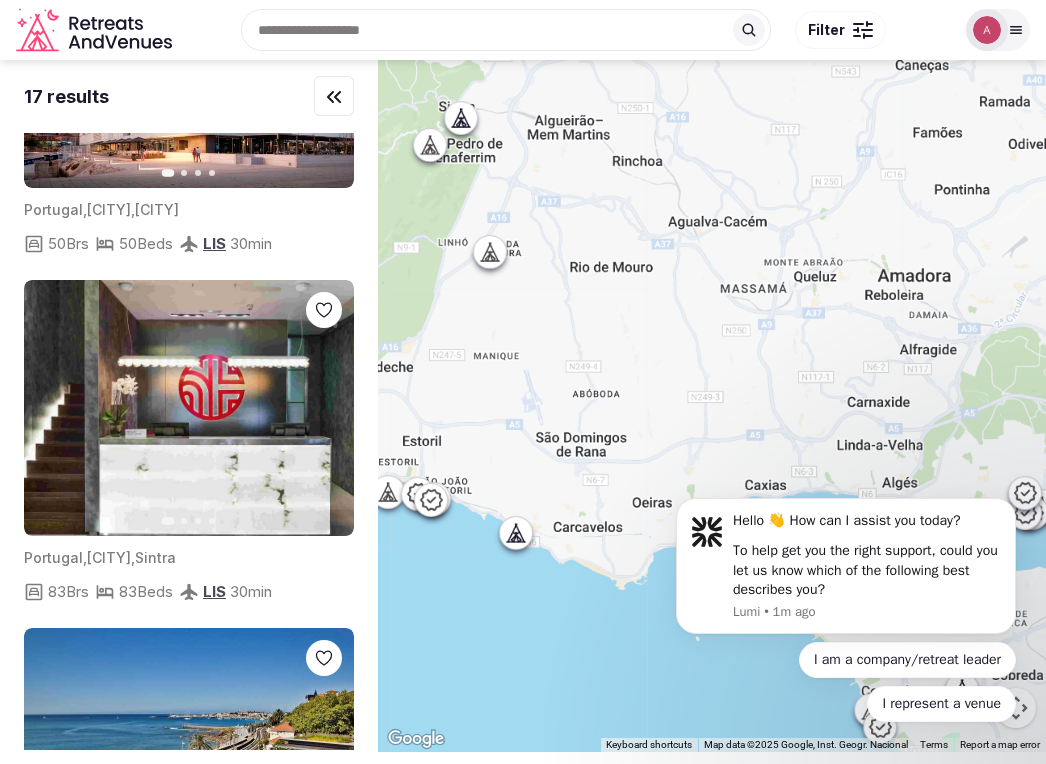 click at bounding box center (189, 59) 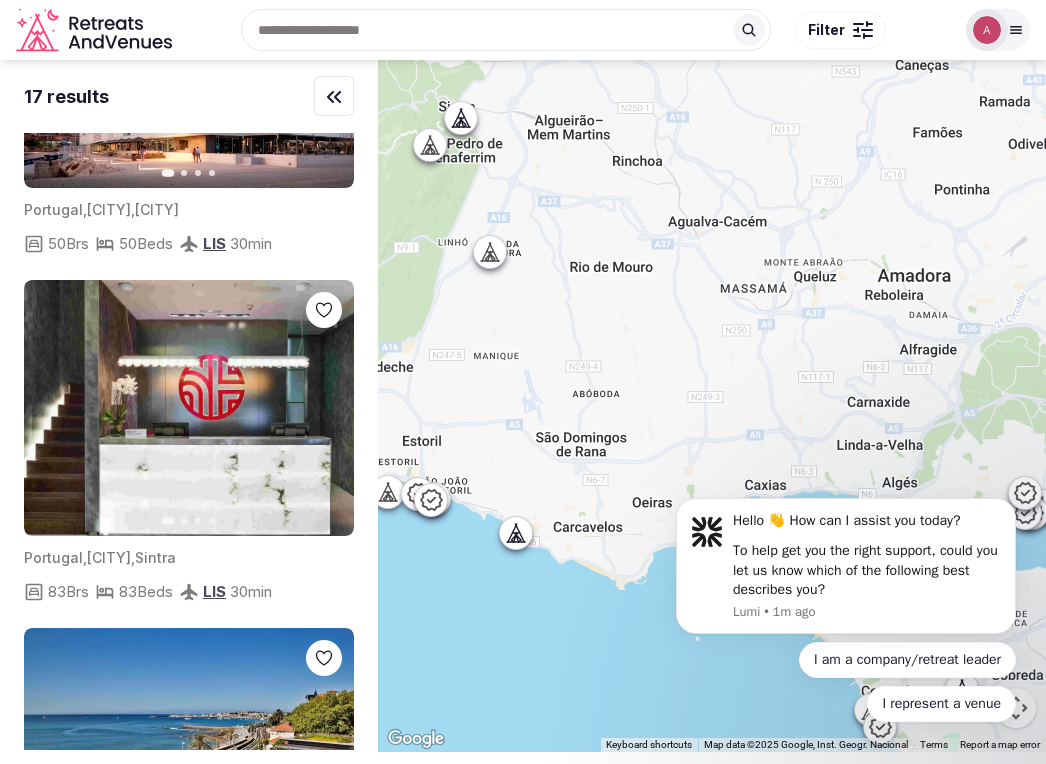 click 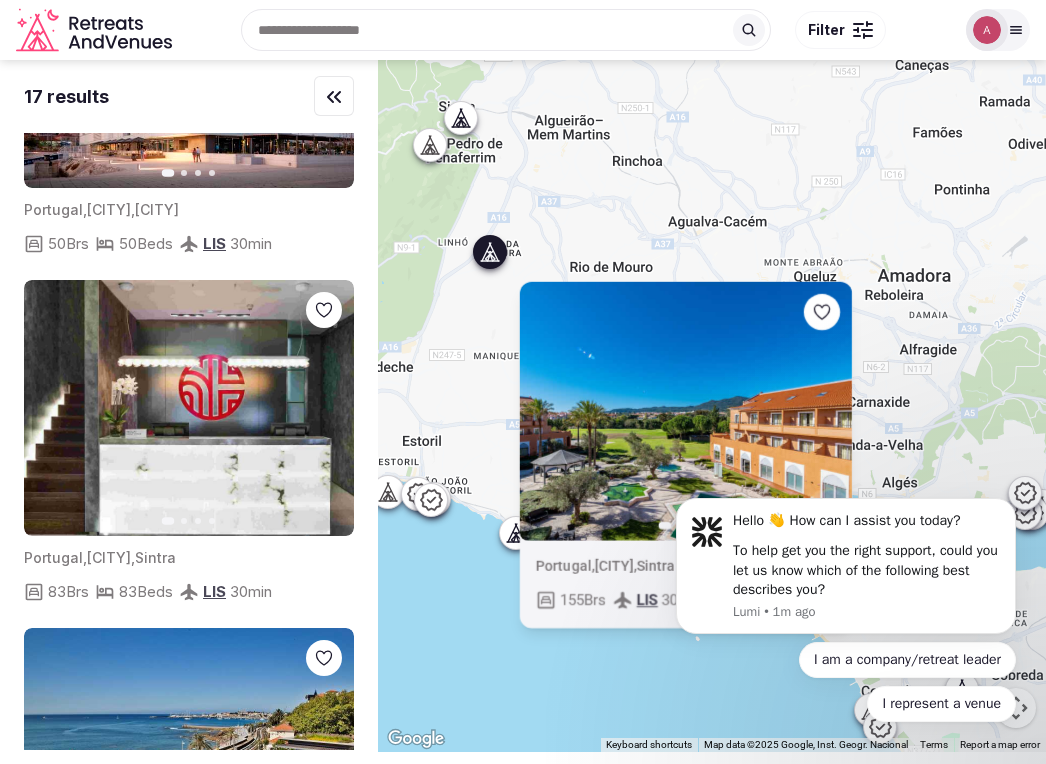 click 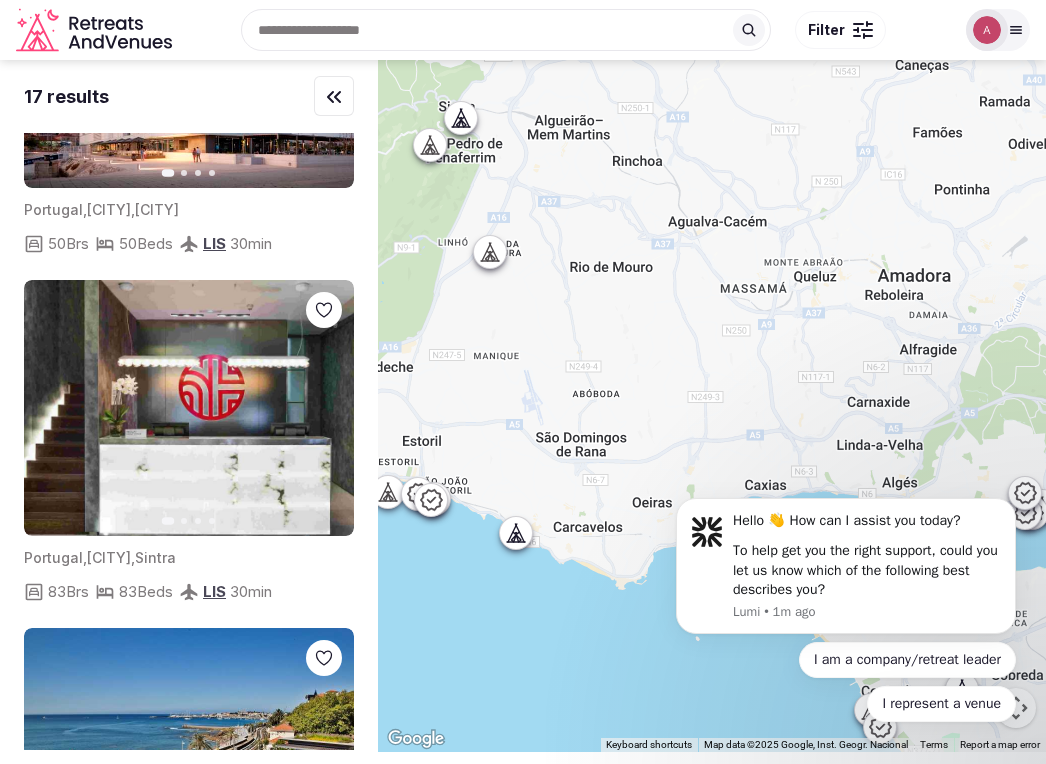 click 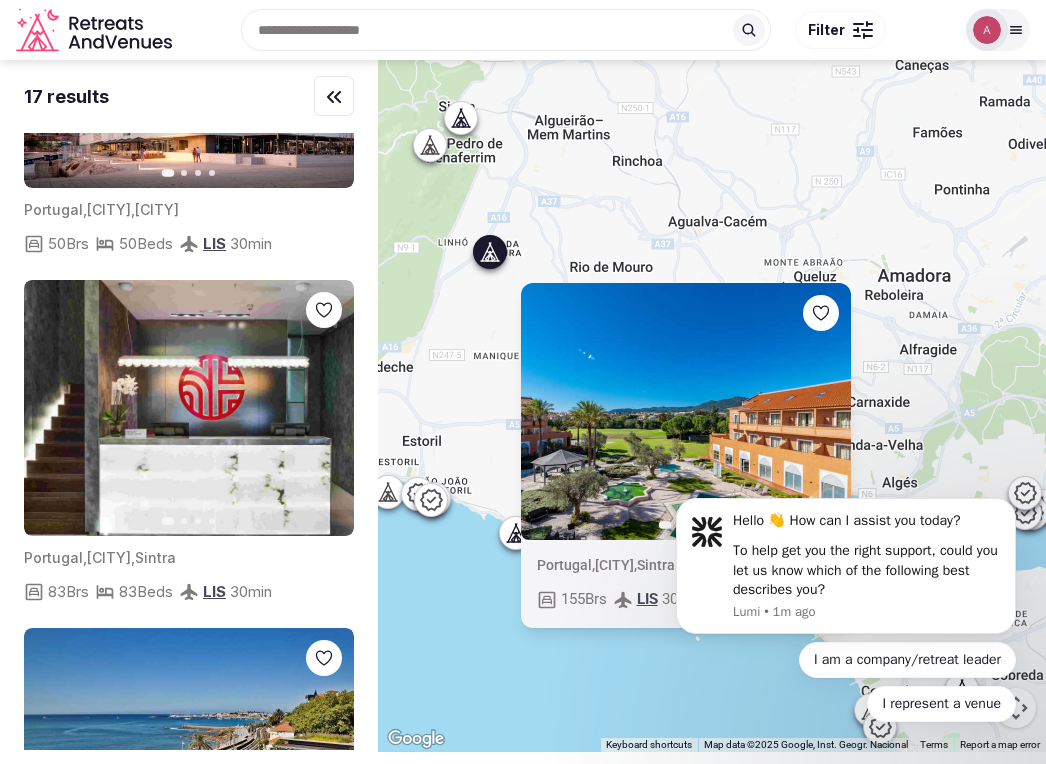 click at bounding box center (686, 411) 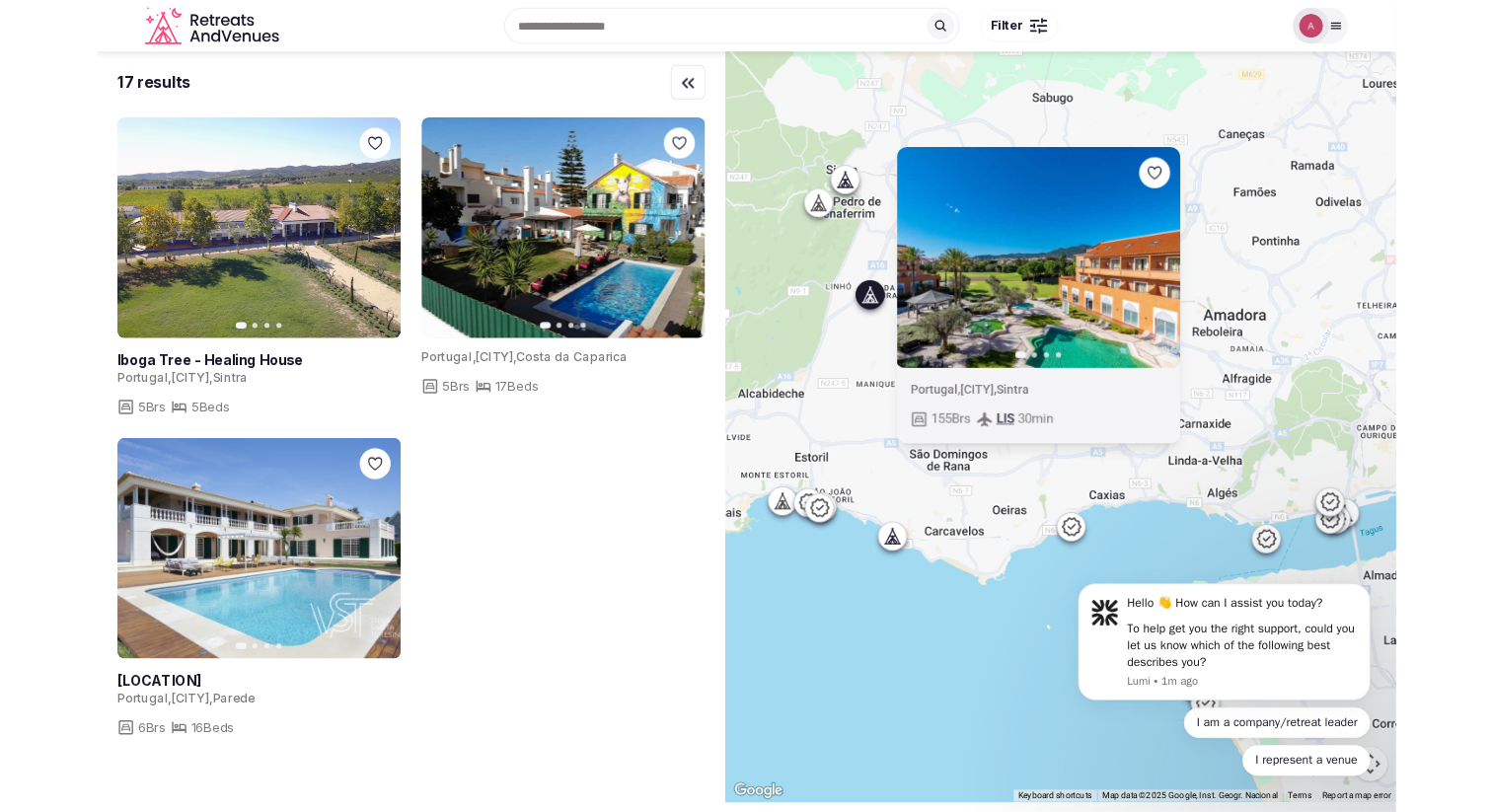 scroll, scrollTop: 0, scrollLeft: 0, axis: both 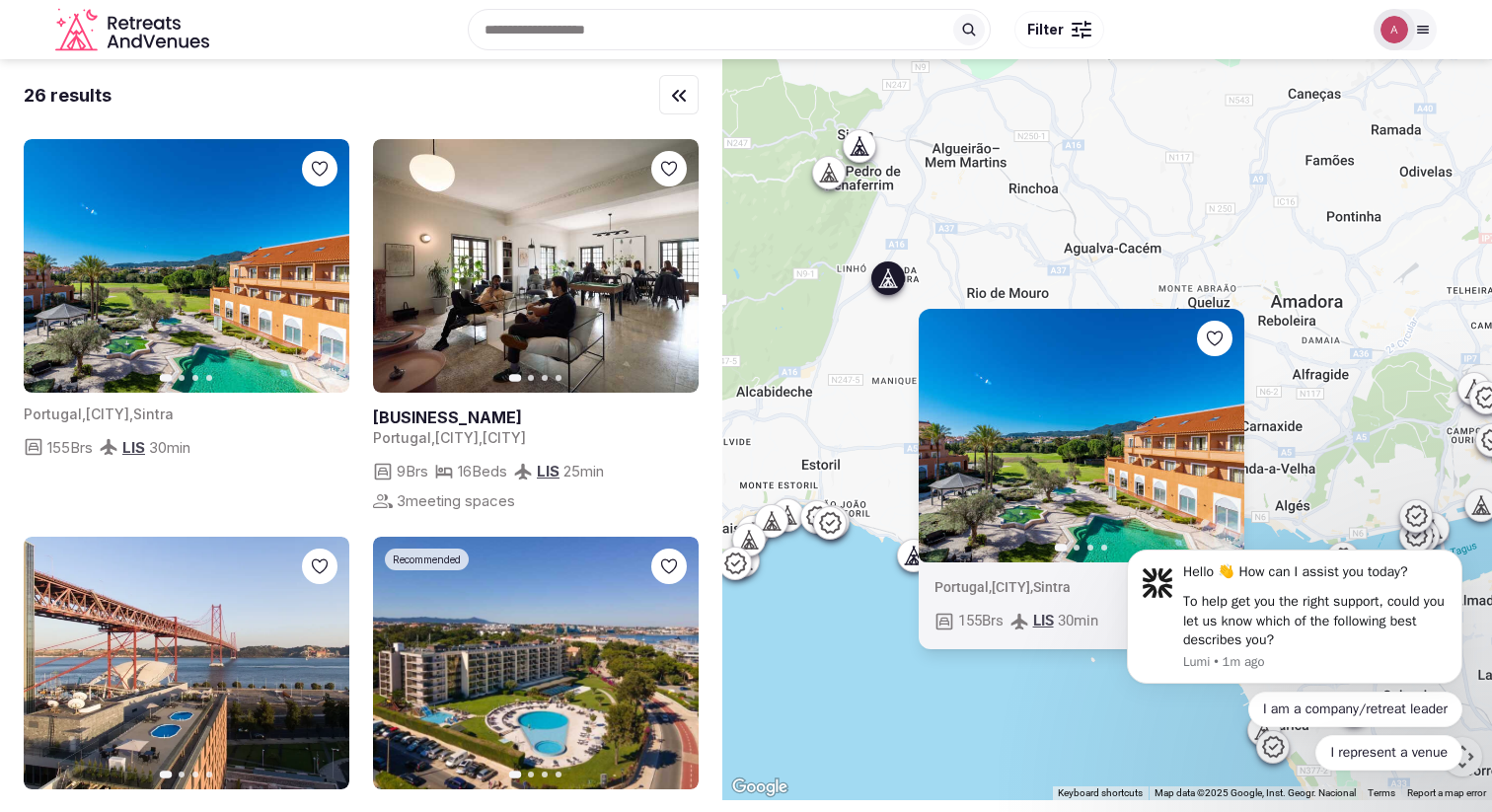 click at bounding box center [1082, 435] 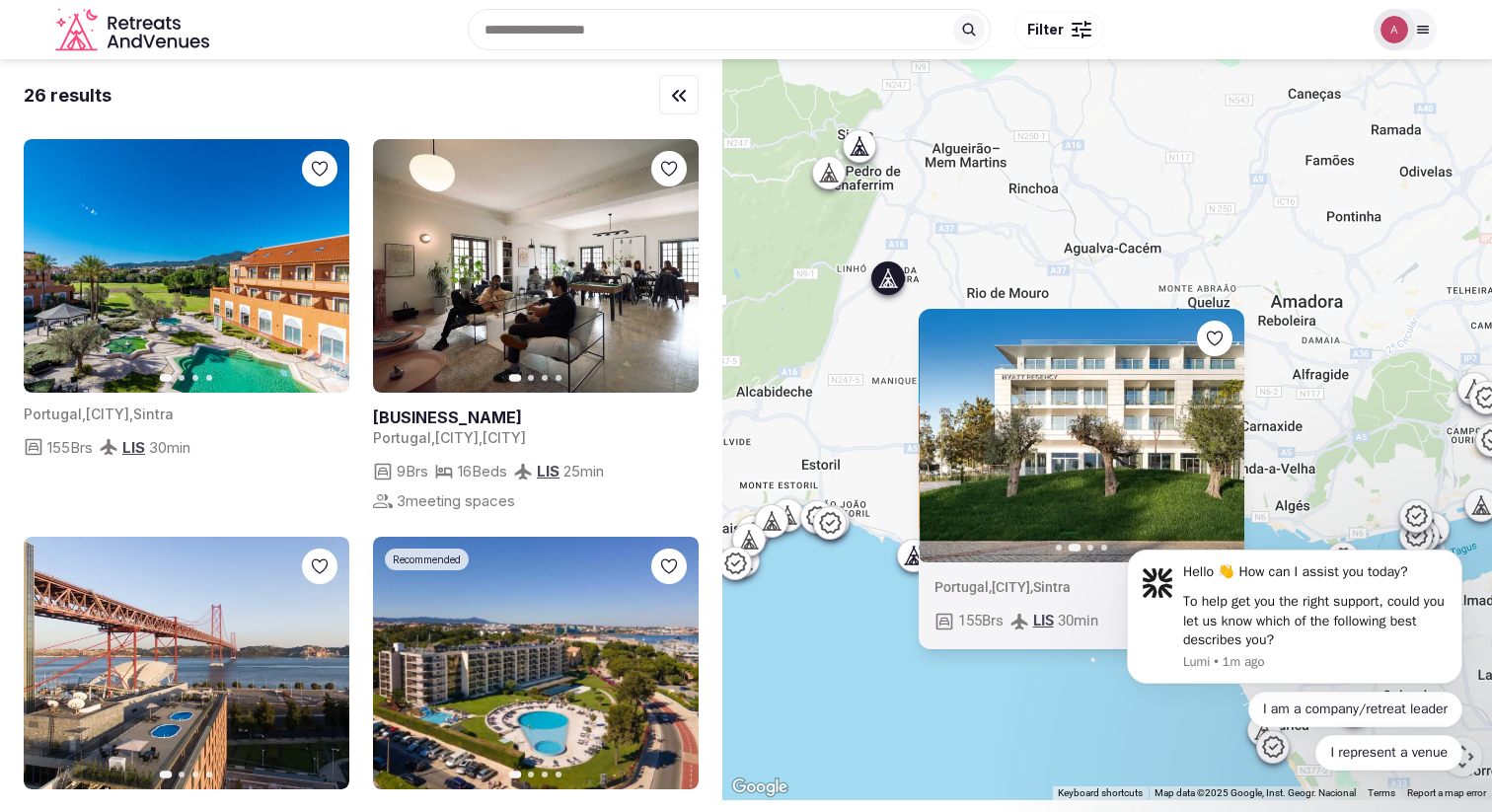 click 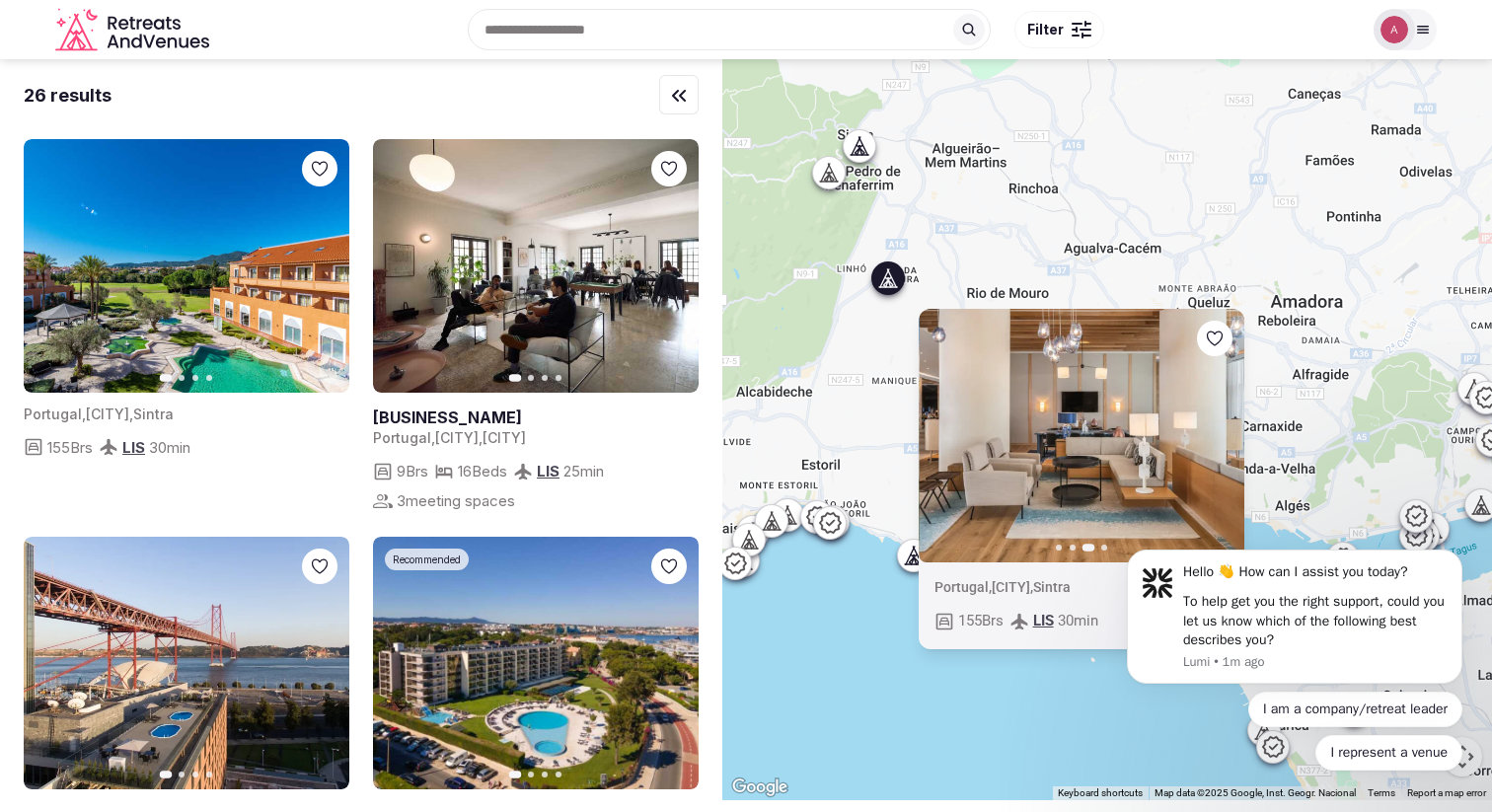 click 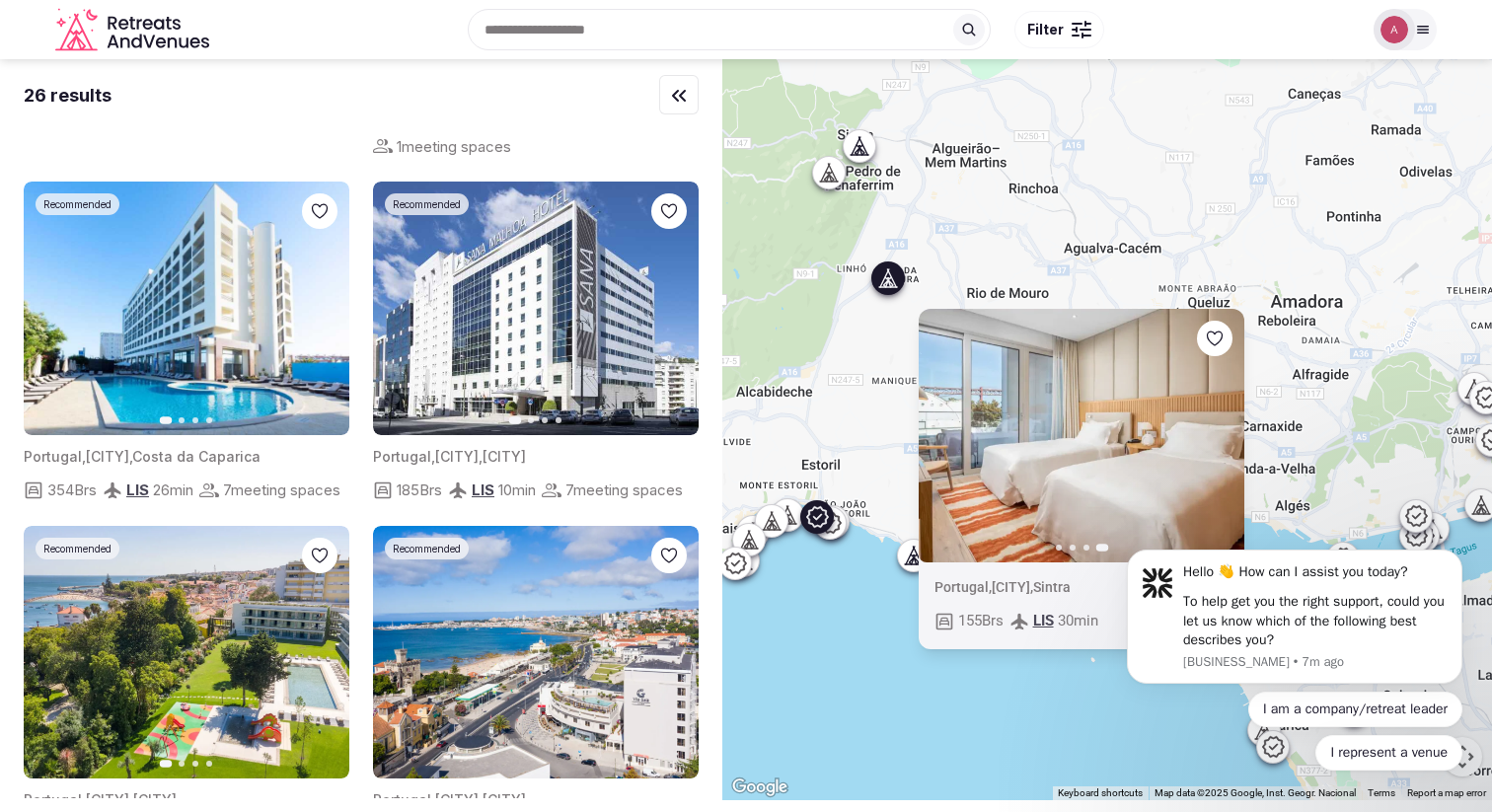 scroll, scrollTop: 1072, scrollLeft: 0, axis: vertical 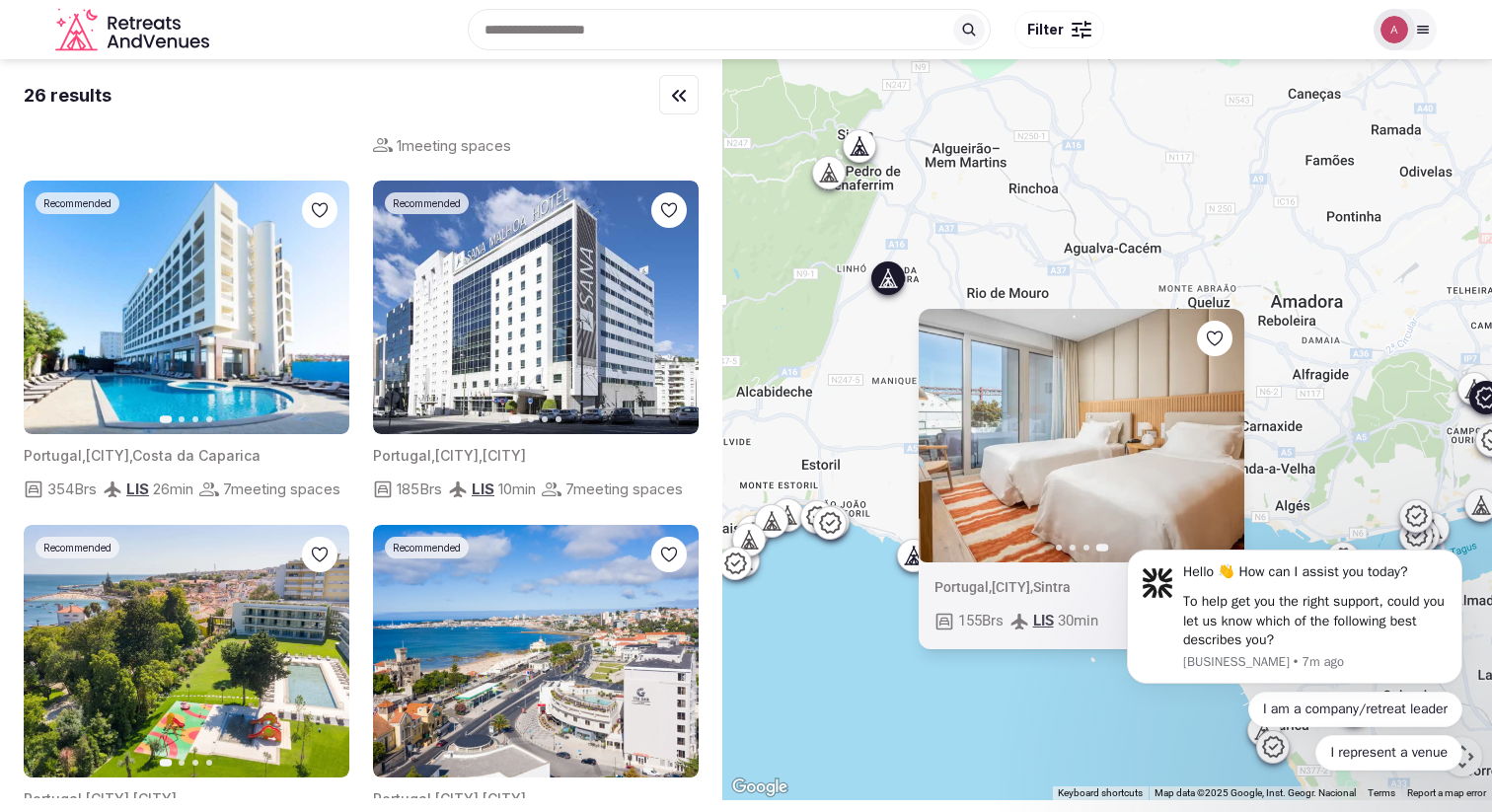 click at bounding box center [536, 307] 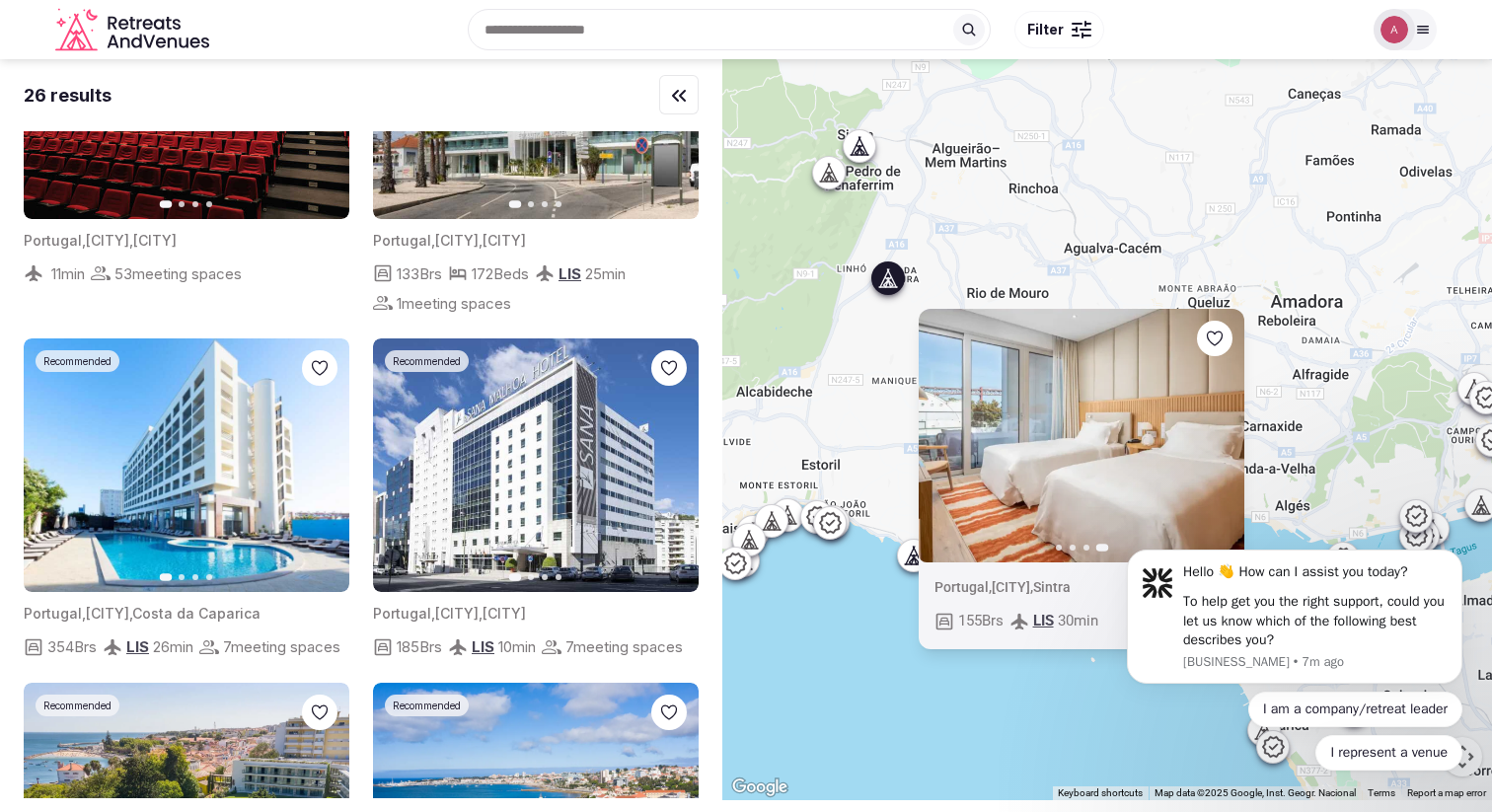 scroll, scrollTop: 914, scrollLeft: 0, axis: vertical 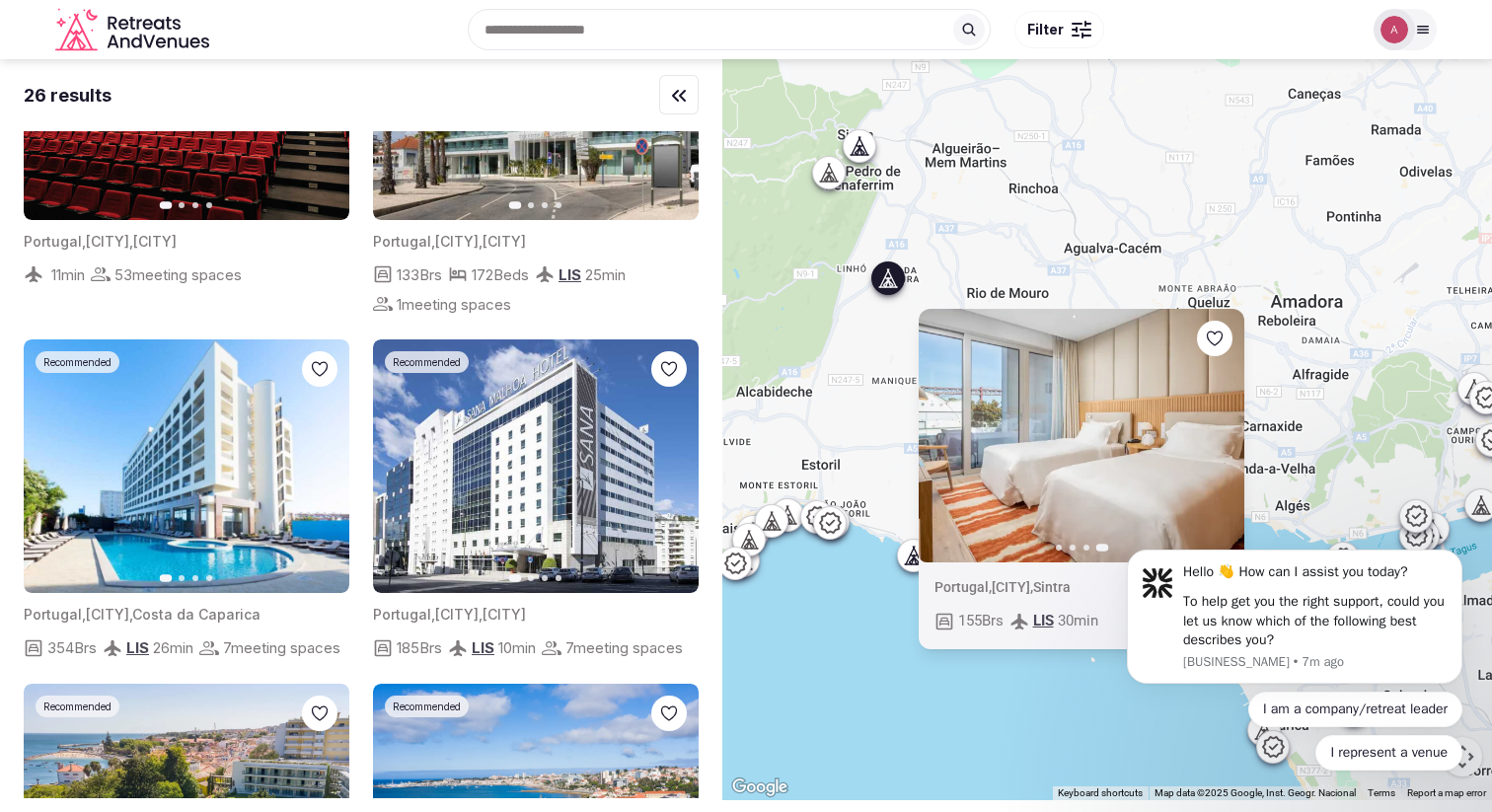 click on "Filter" at bounding box center [1045, 30] 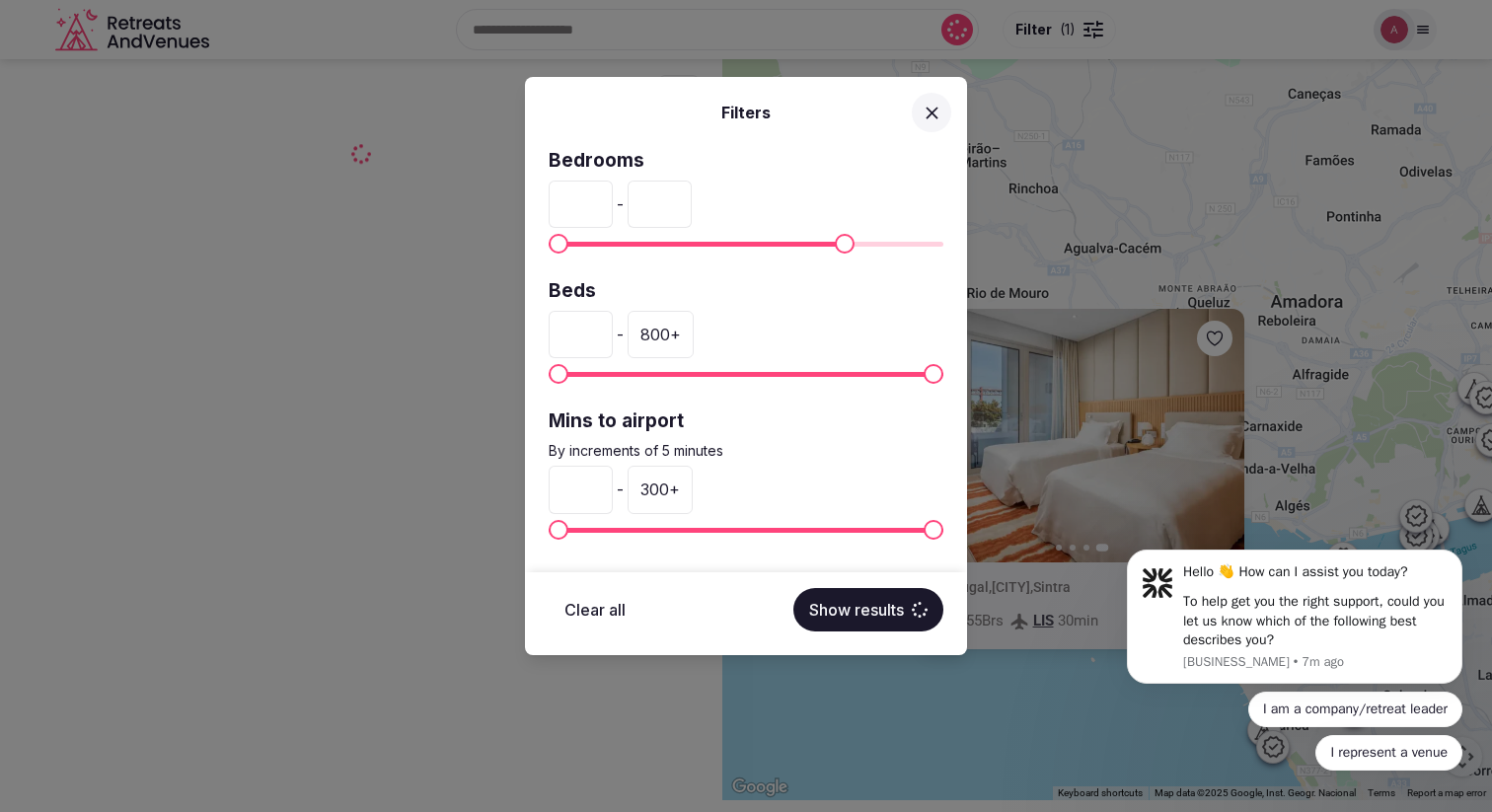 scroll, scrollTop: 0, scrollLeft: 0, axis: both 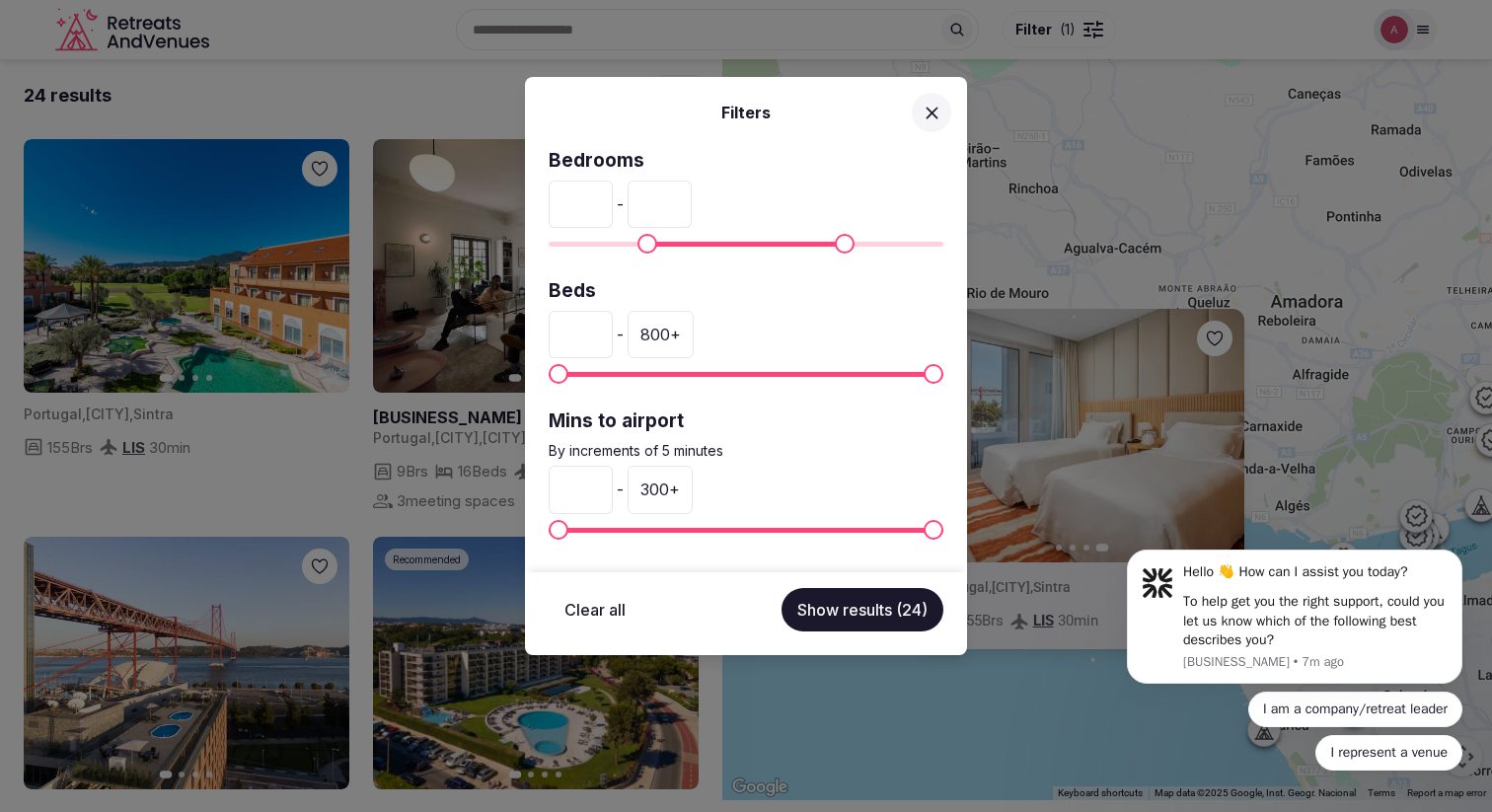 type on "***" 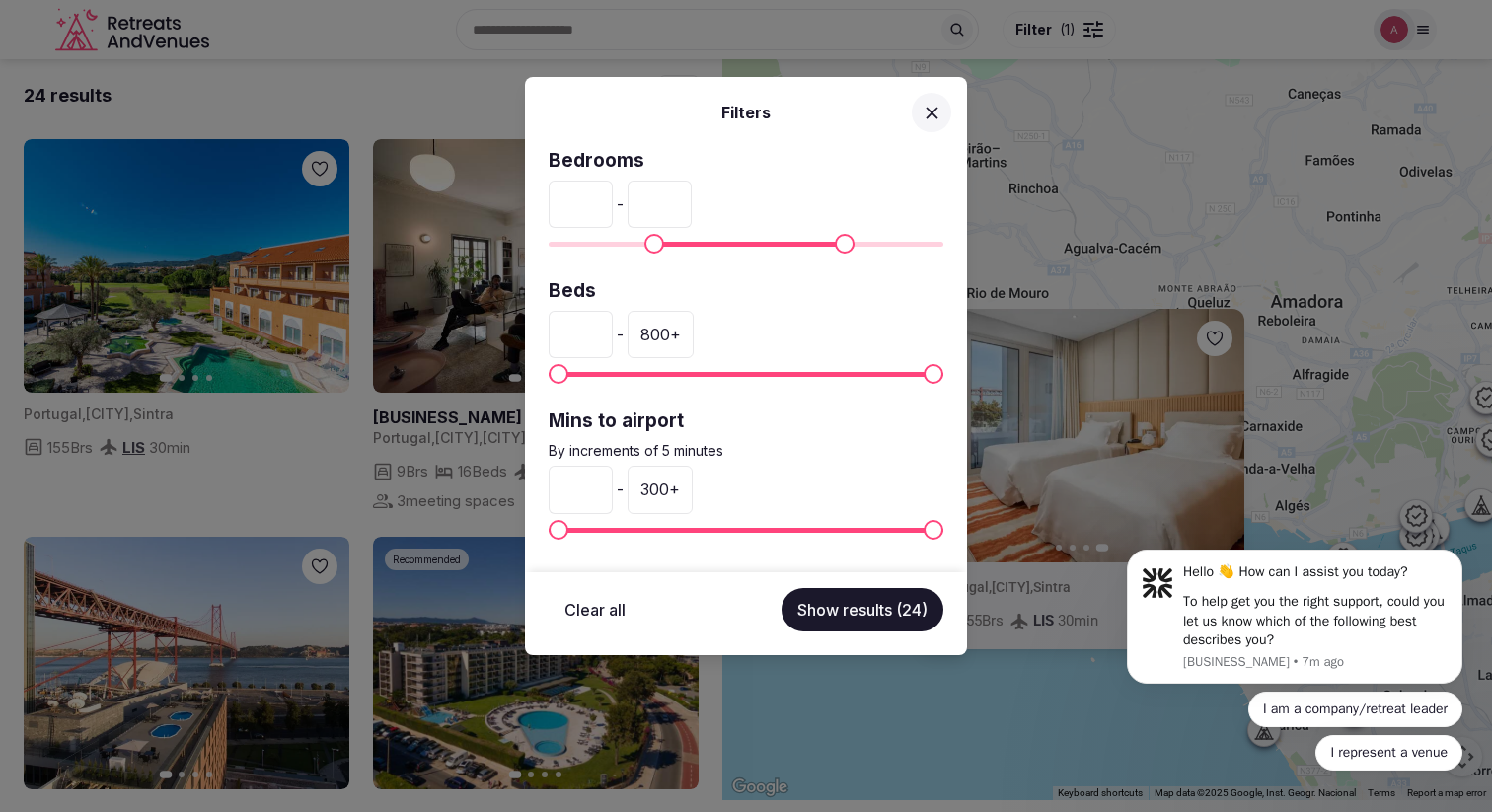 click at bounding box center (654, 244) 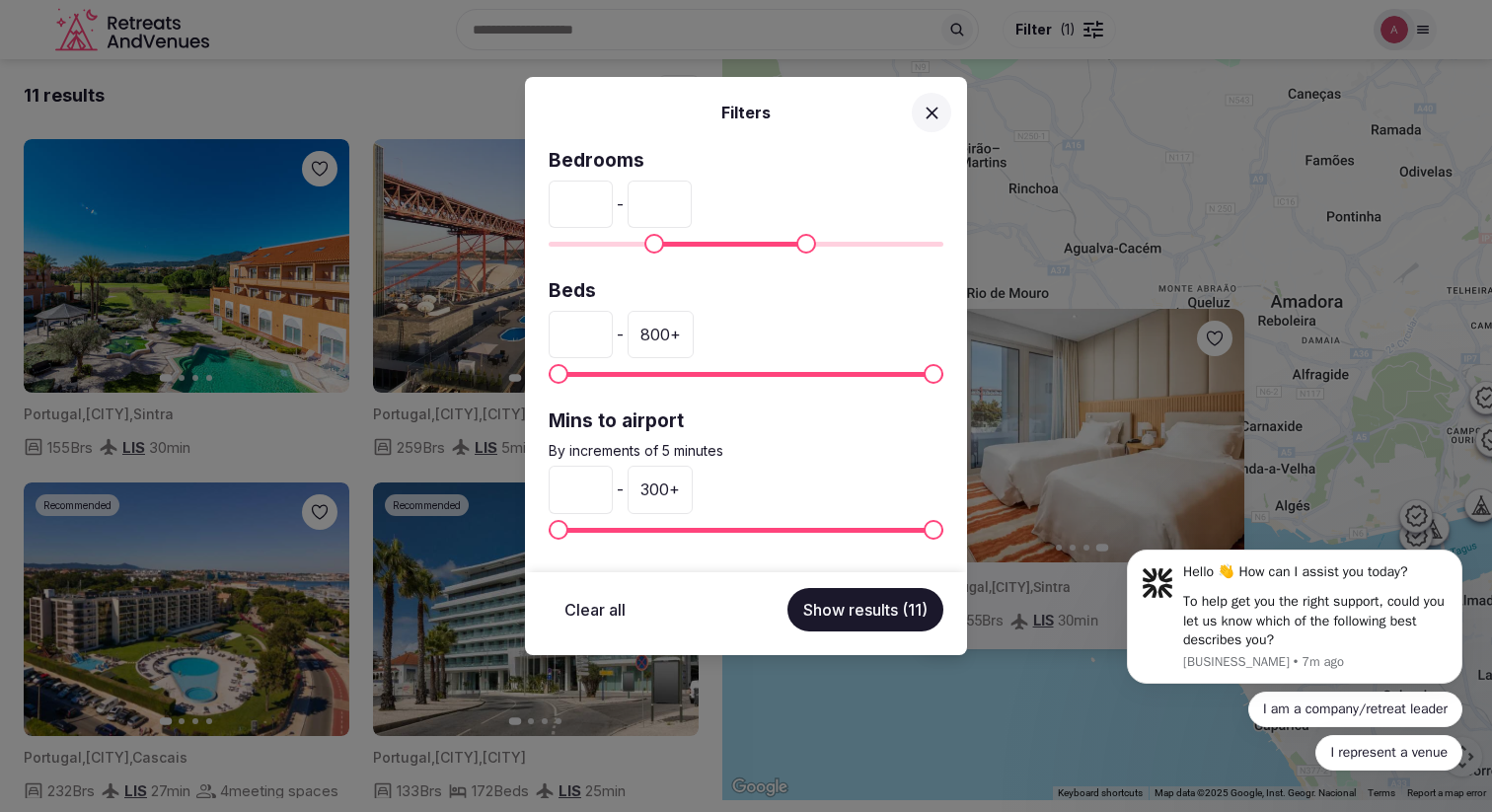 type on "***" 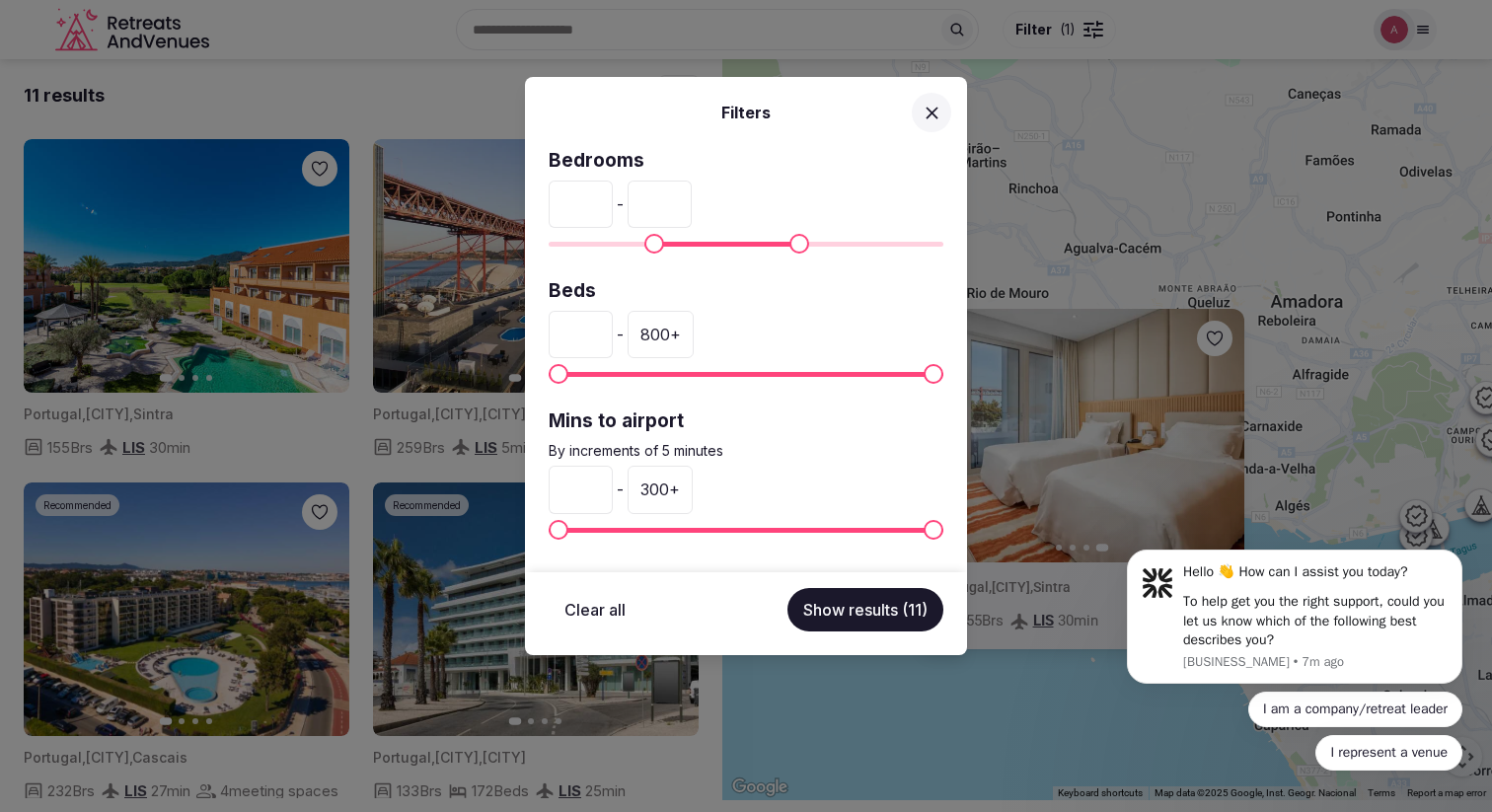 click at bounding box center [799, 244] 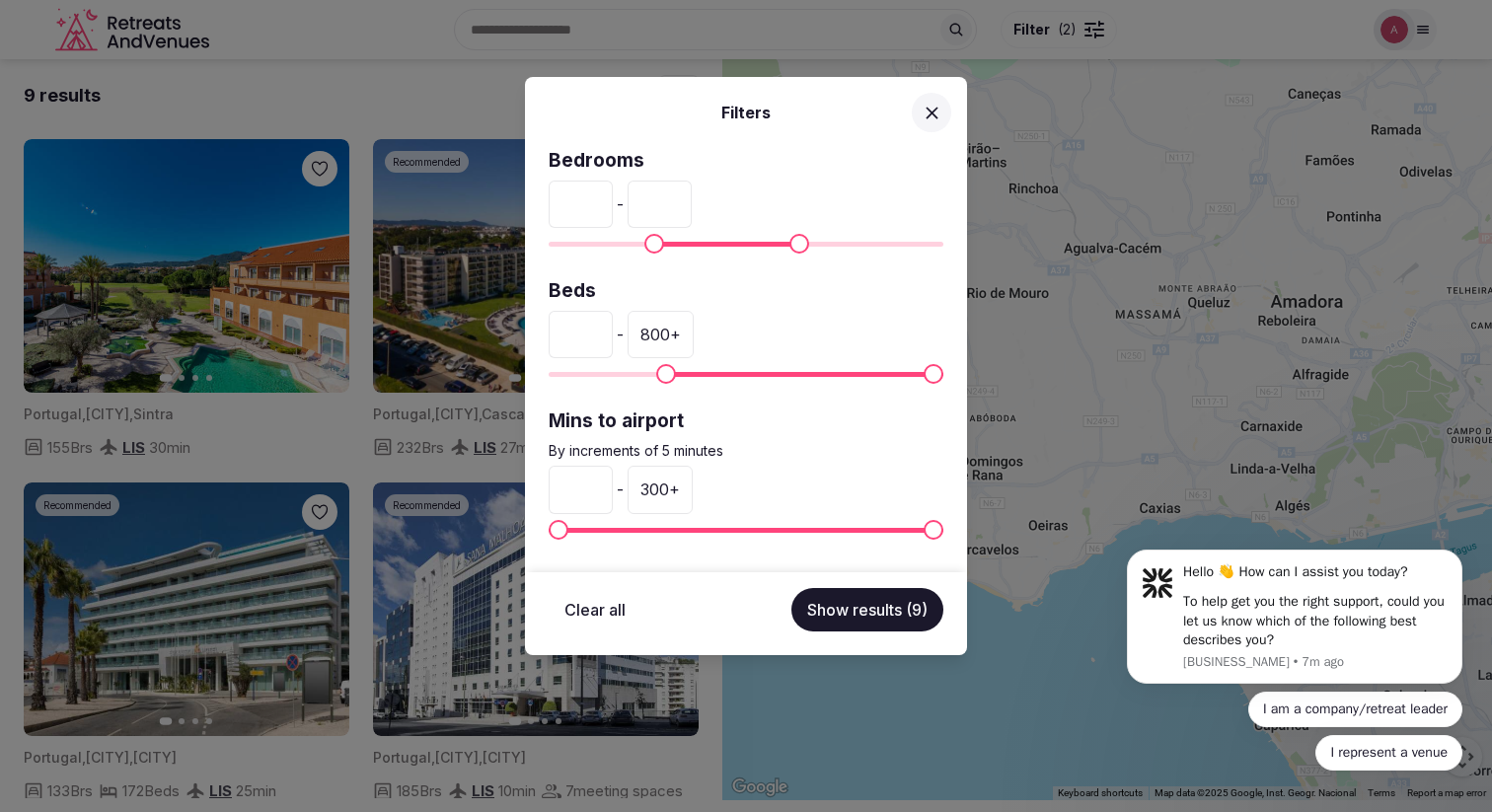 type on "***" 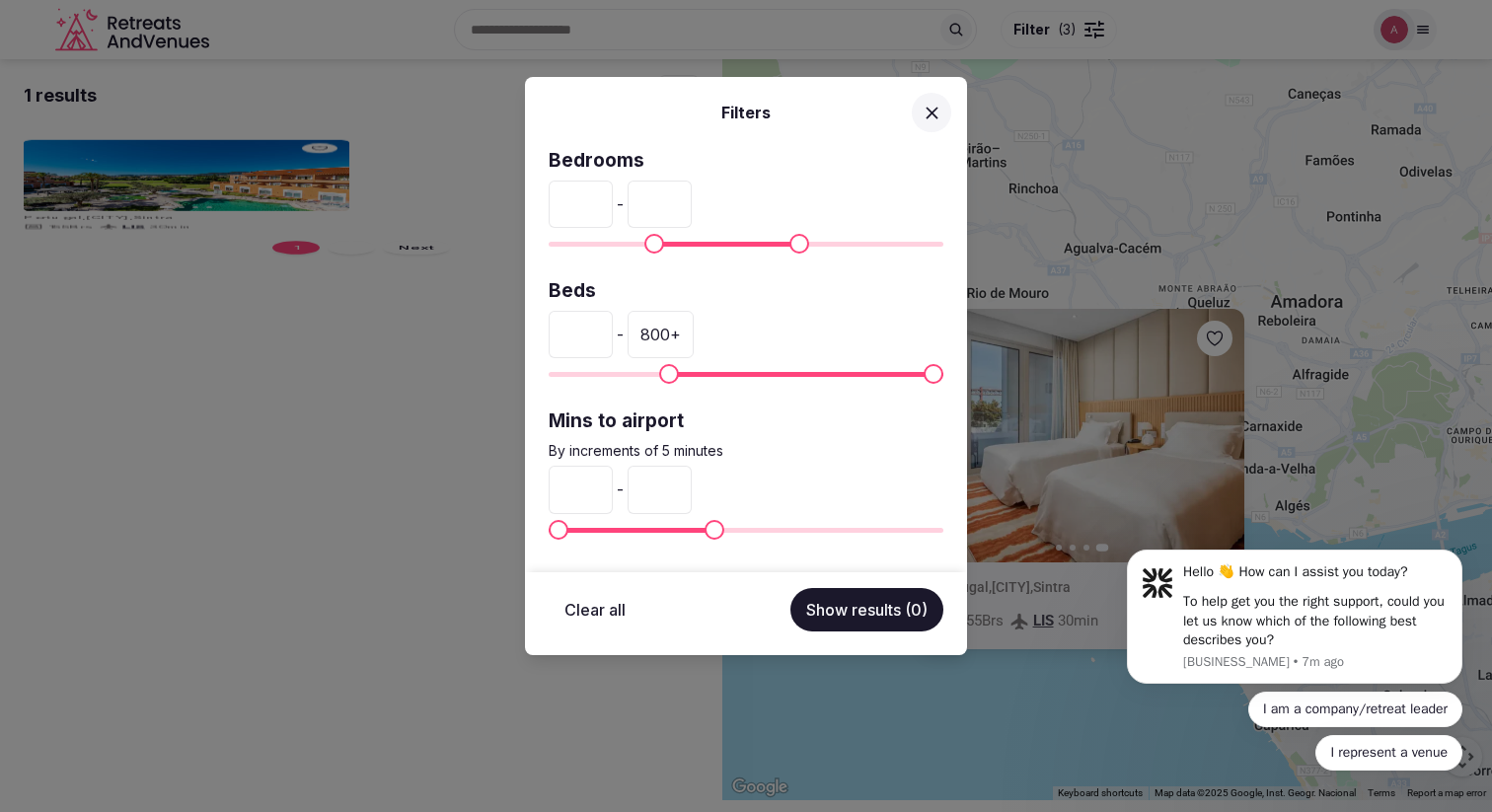type on "***" 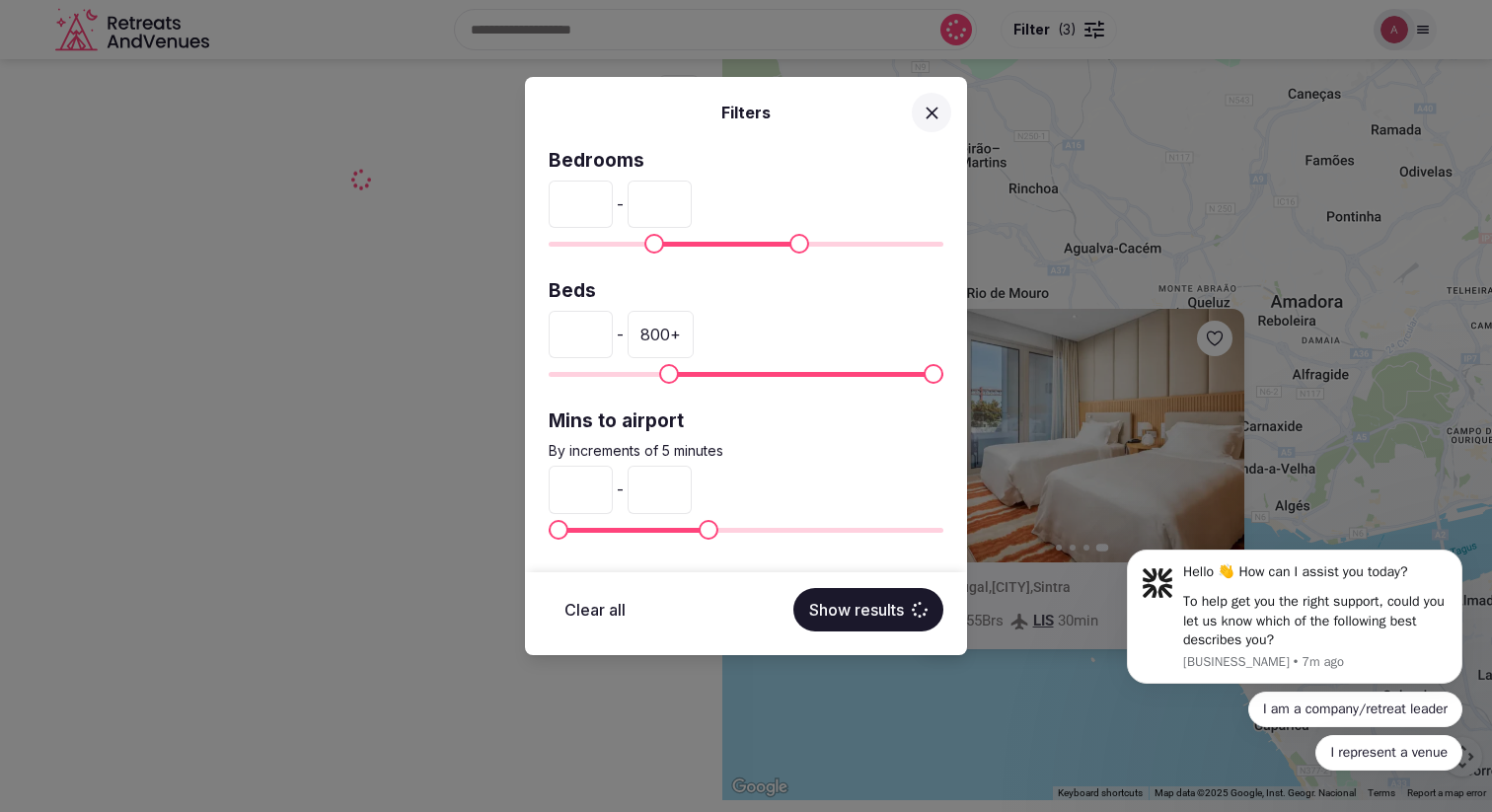 click at bounding box center (709, 530) 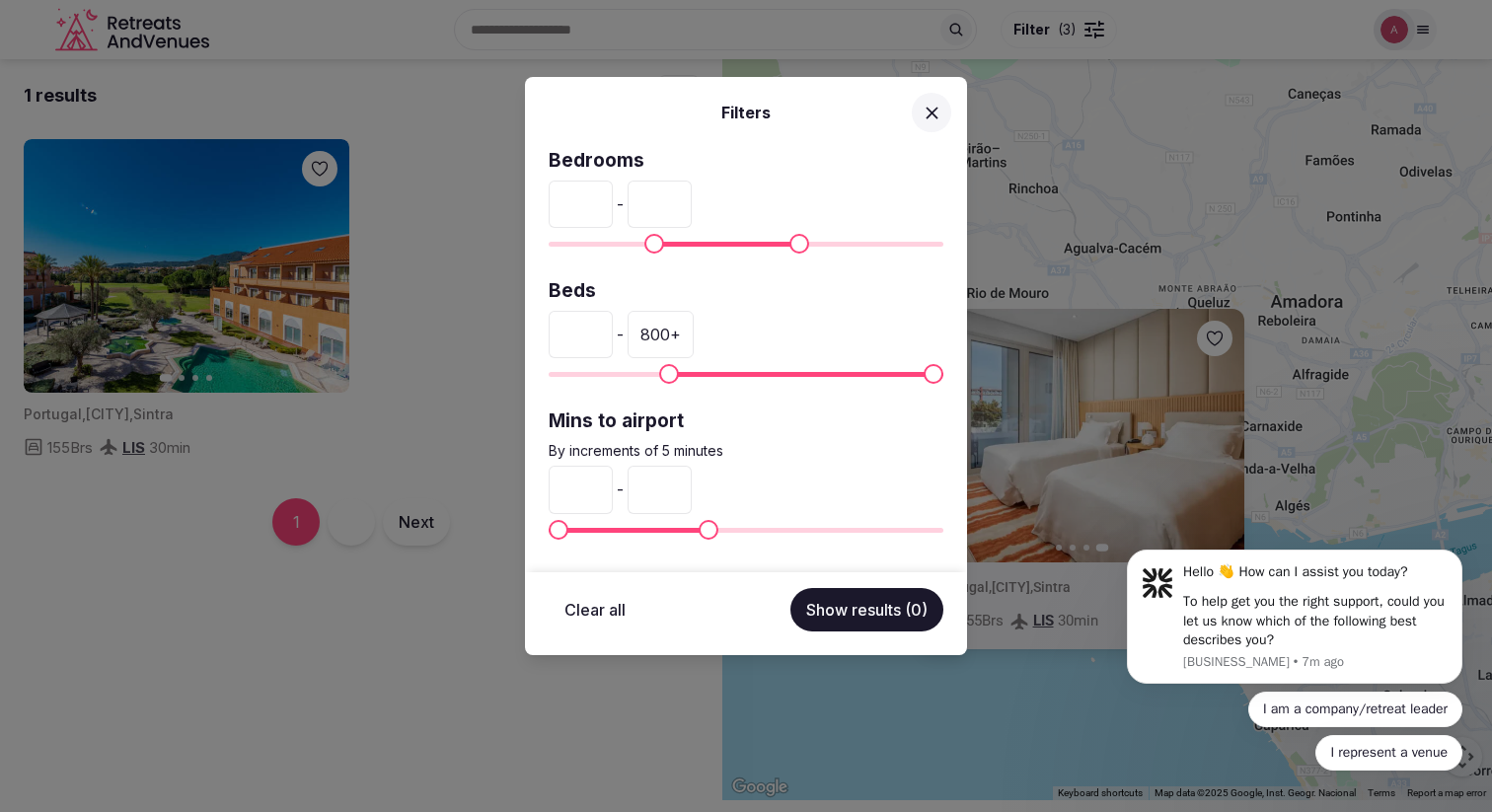 click on "Show results   (0)" at bounding box center [866, 610] 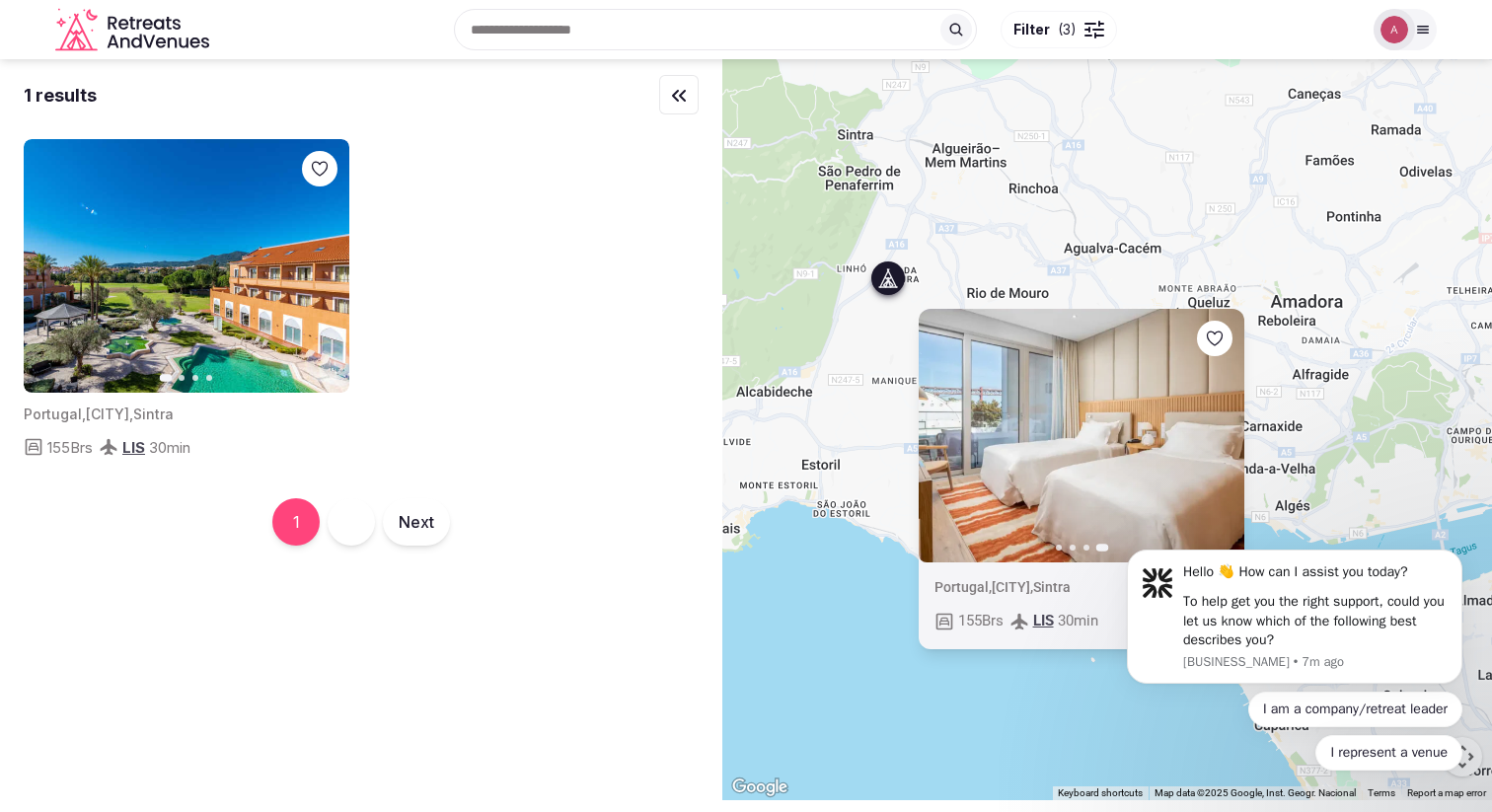 click 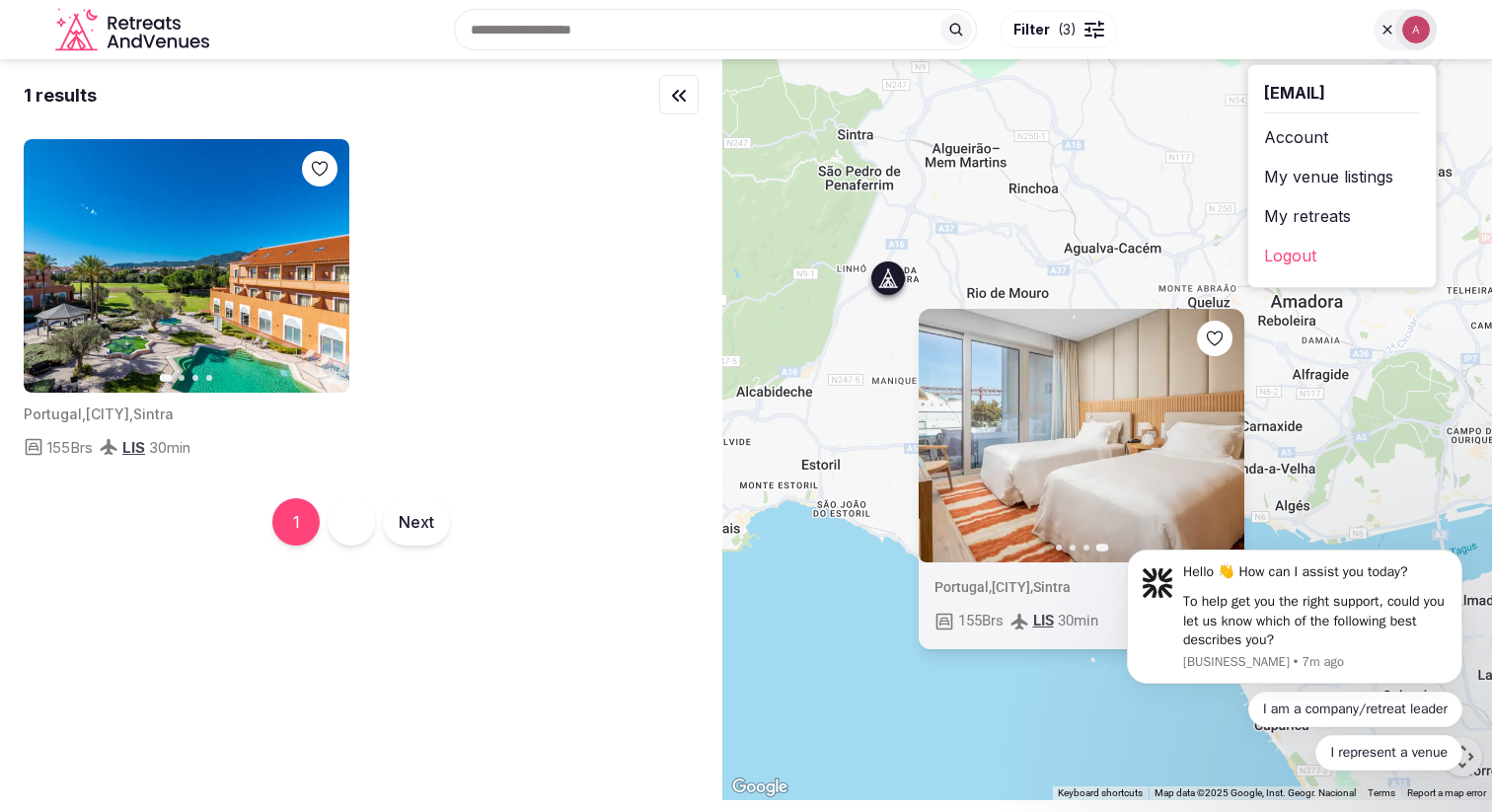 click on "My venue listings" at bounding box center [1342, 177] 